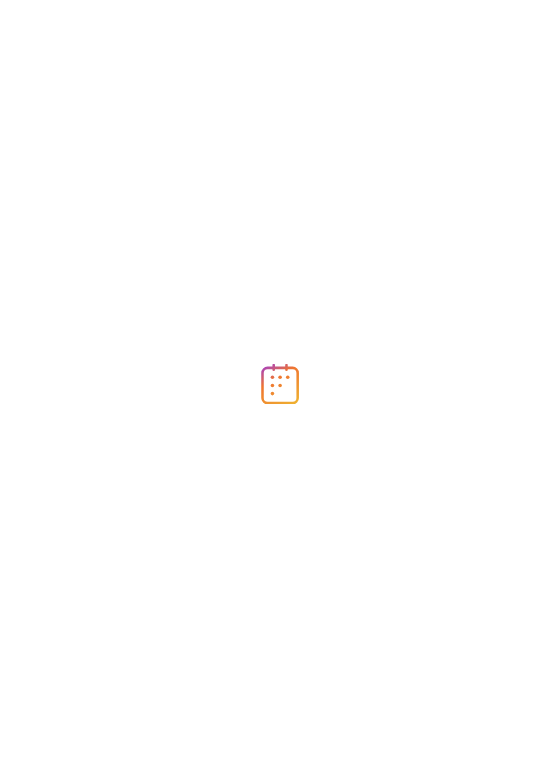 scroll, scrollTop: 0, scrollLeft: 0, axis: both 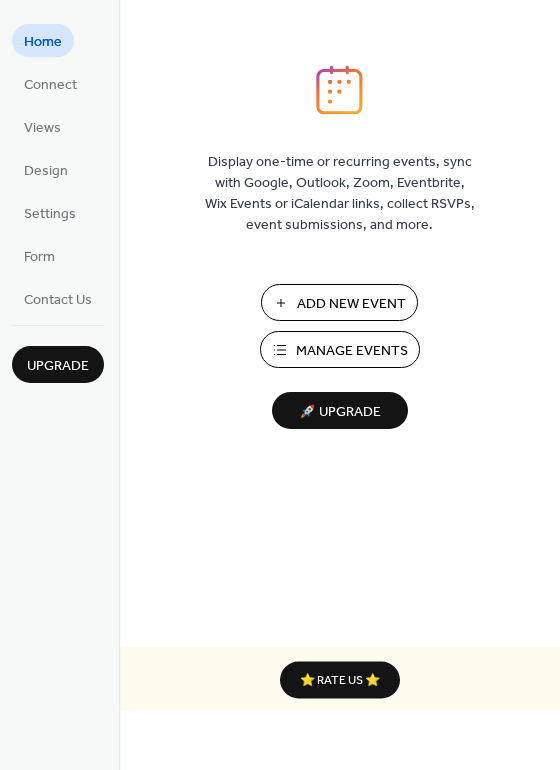 click on "Manage Events" at bounding box center (352, 351) 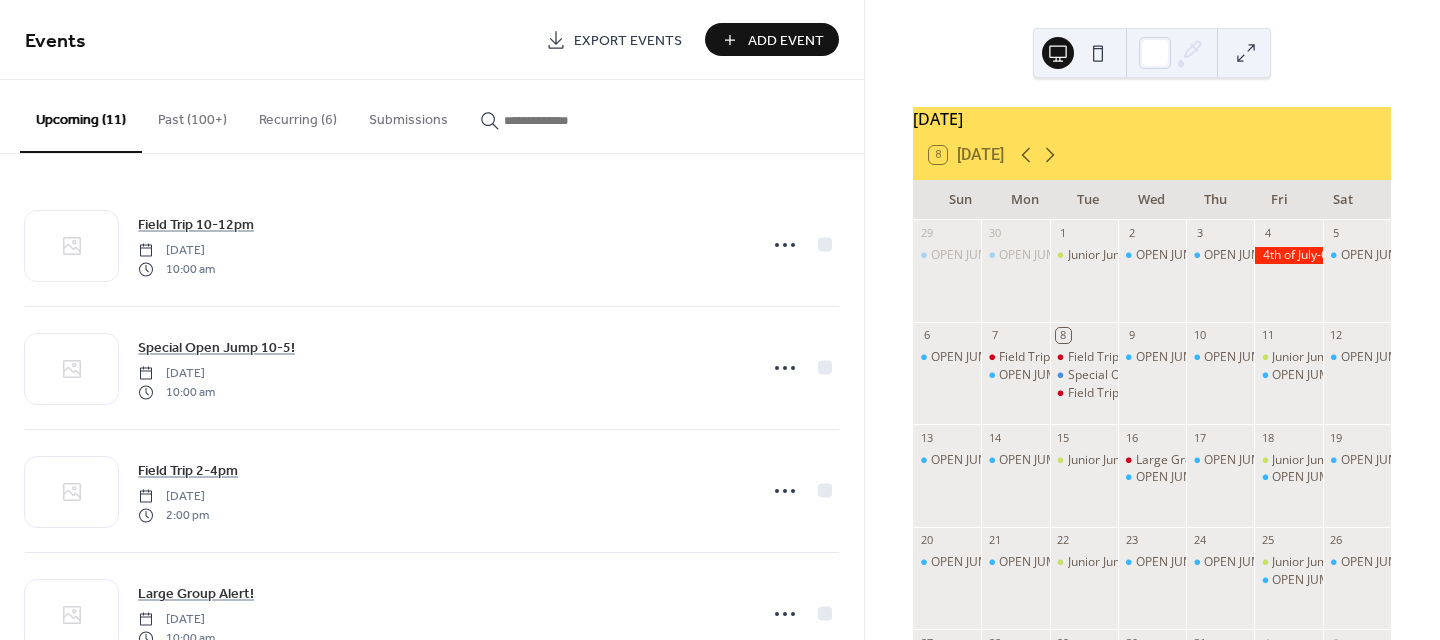 scroll, scrollTop: 0, scrollLeft: 0, axis: both 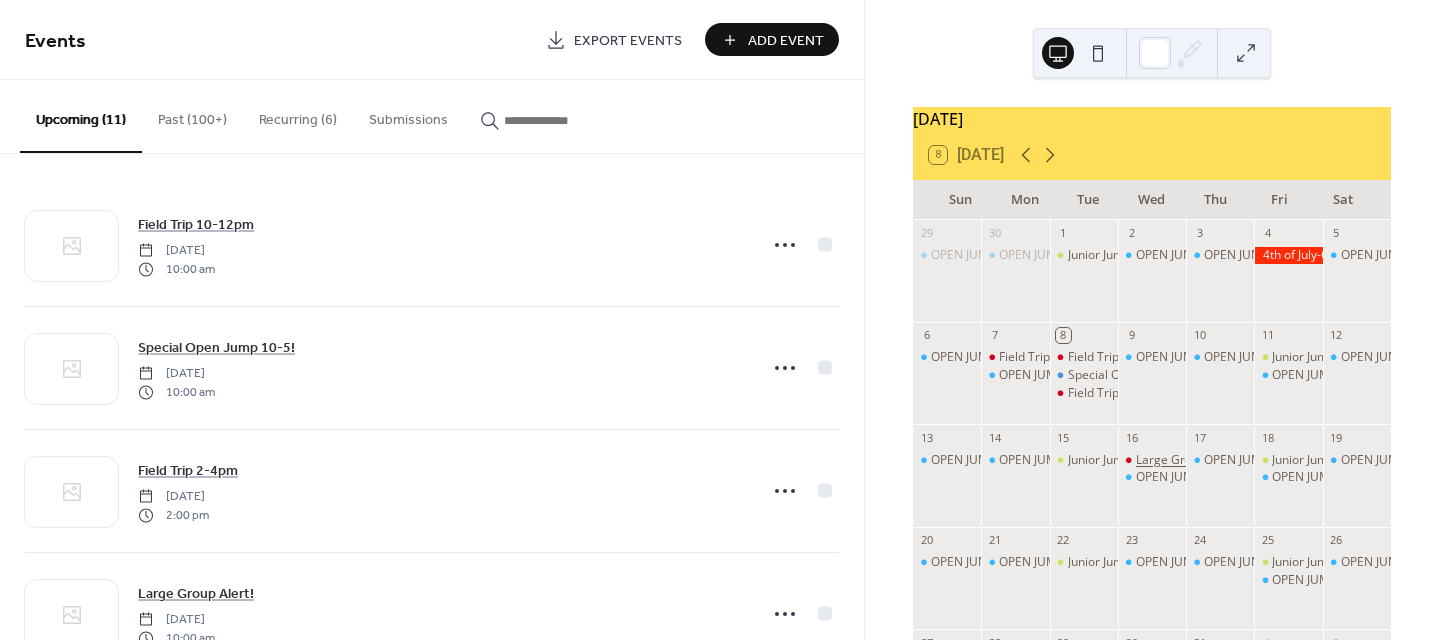 click on "Large Group Alert!" at bounding box center (1187, 460) 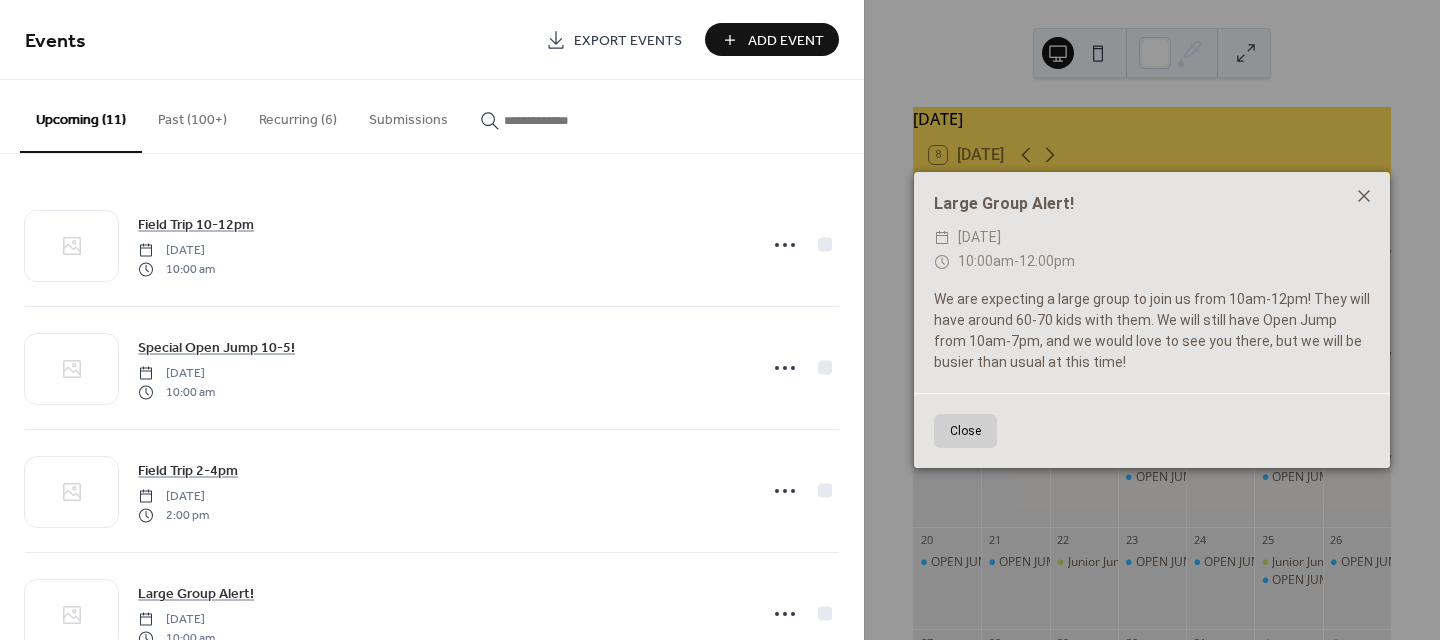 click 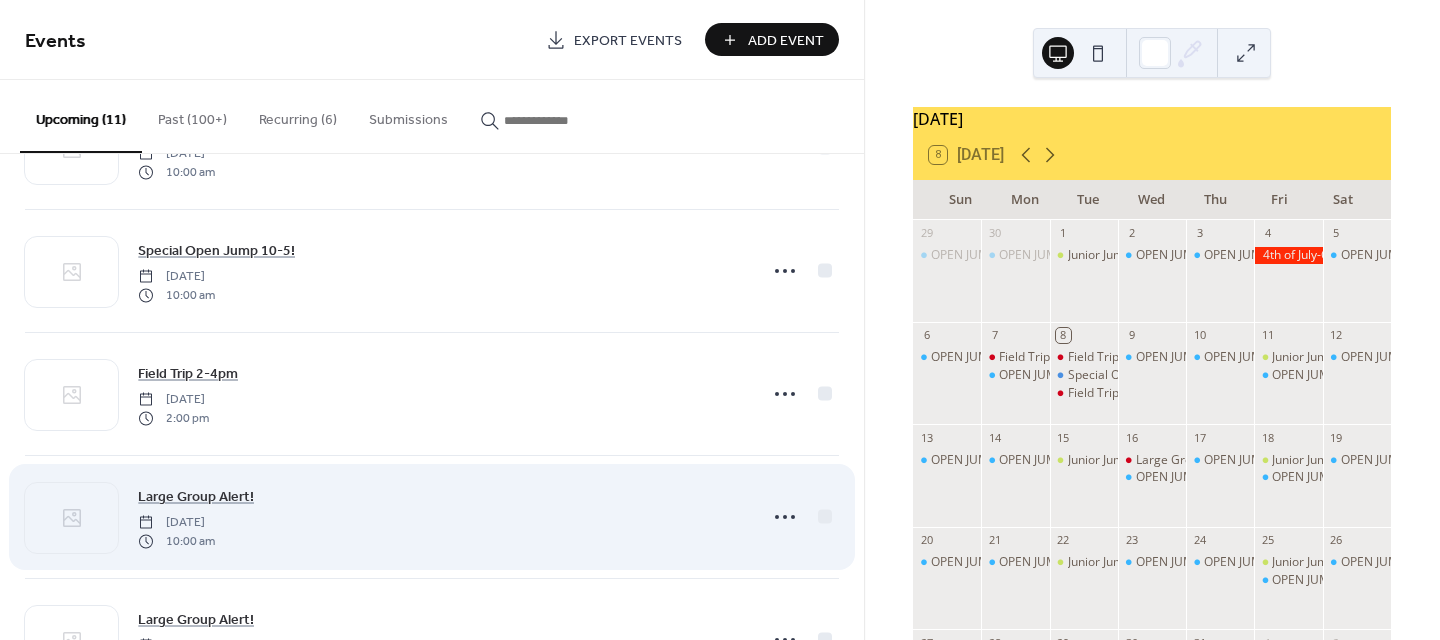 scroll, scrollTop: 100, scrollLeft: 0, axis: vertical 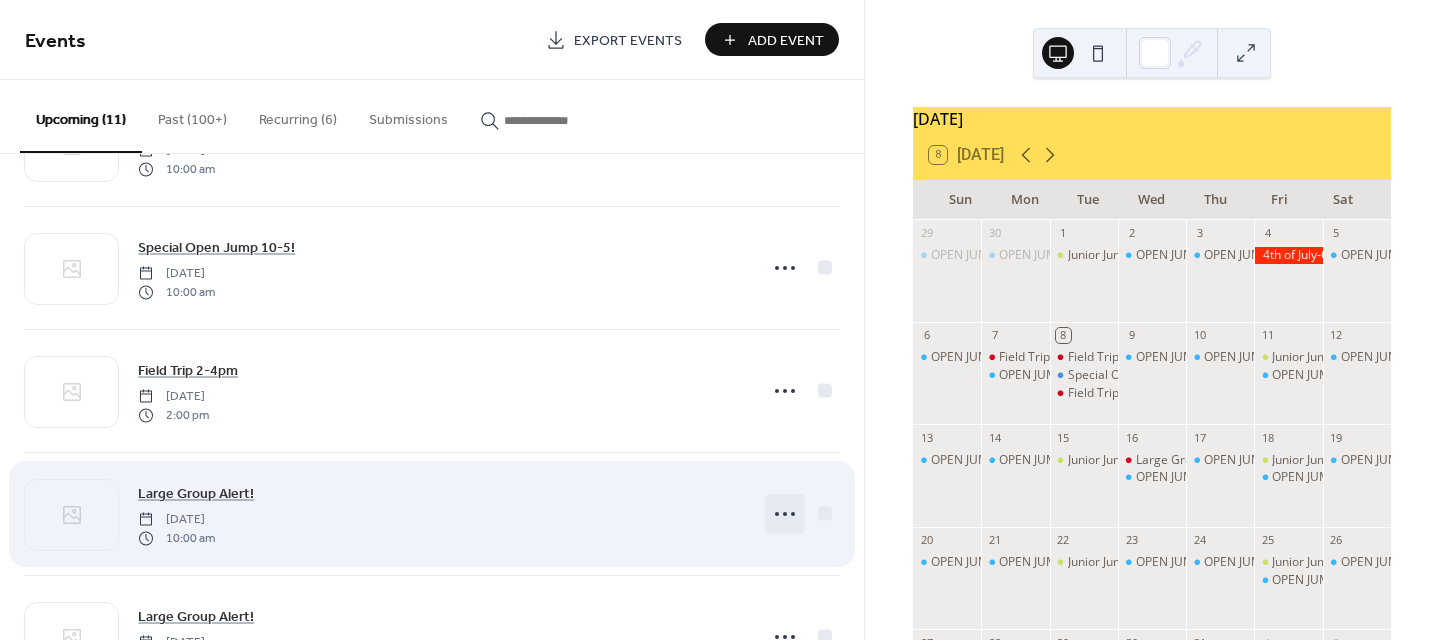 click 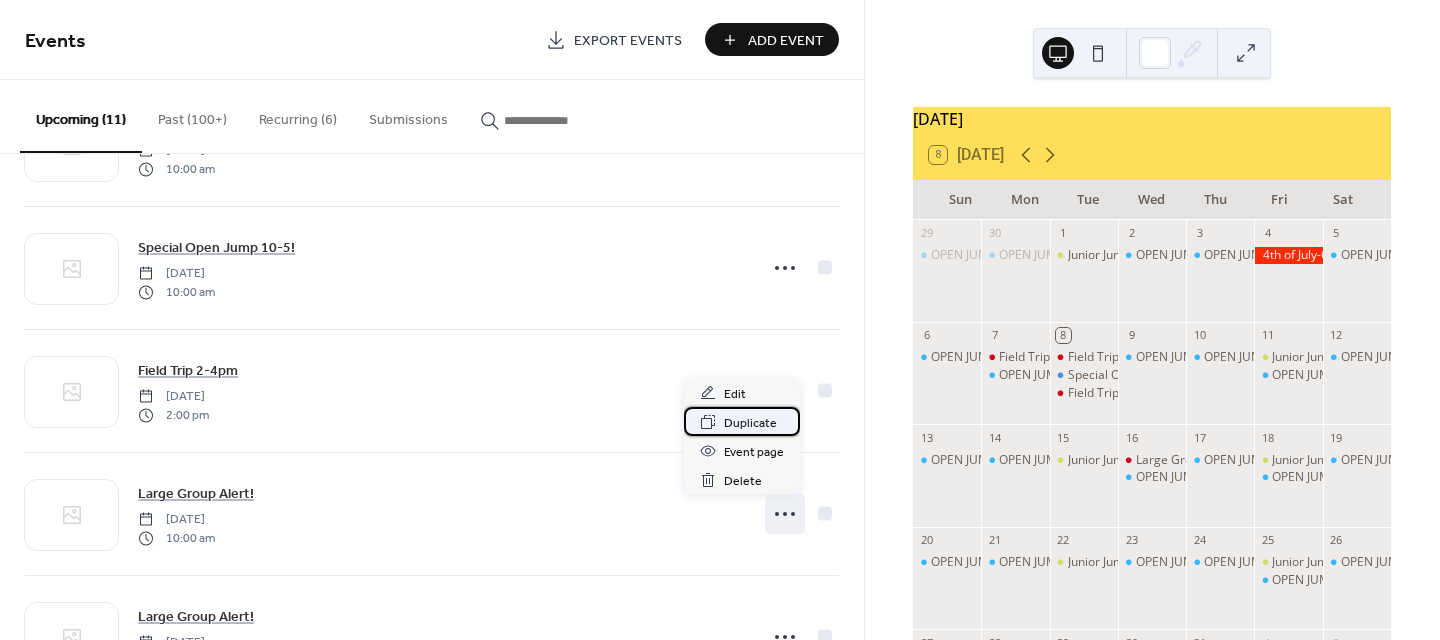 click on "Duplicate" at bounding box center (750, 423) 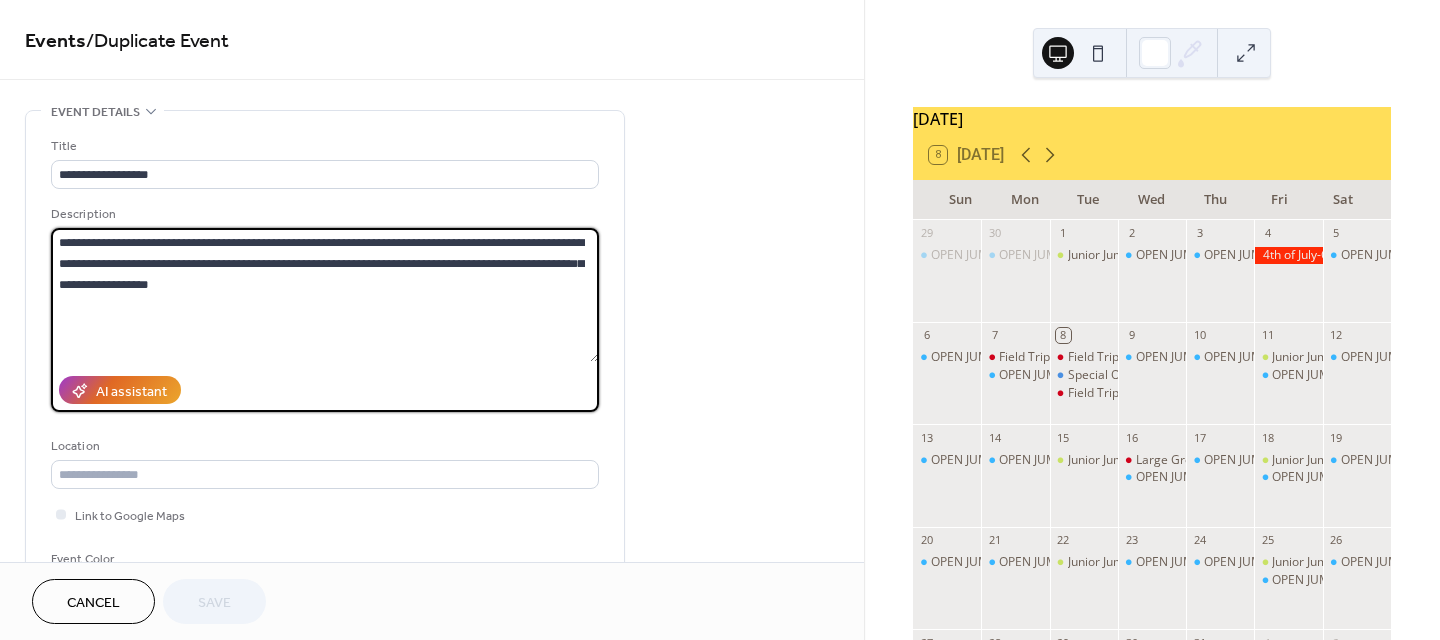 drag, startPoint x: 518, startPoint y: 241, endPoint x: 484, endPoint y: 241, distance: 34 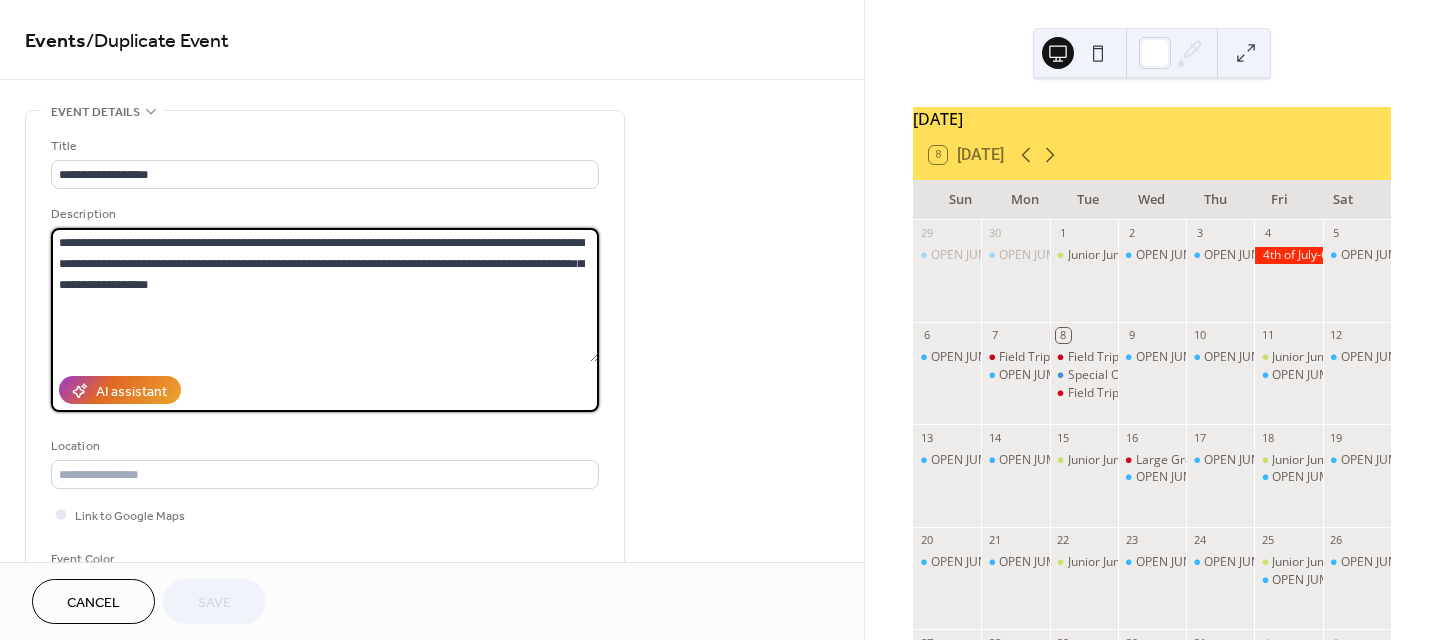 click on "**********" at bounding box center [325, 295] 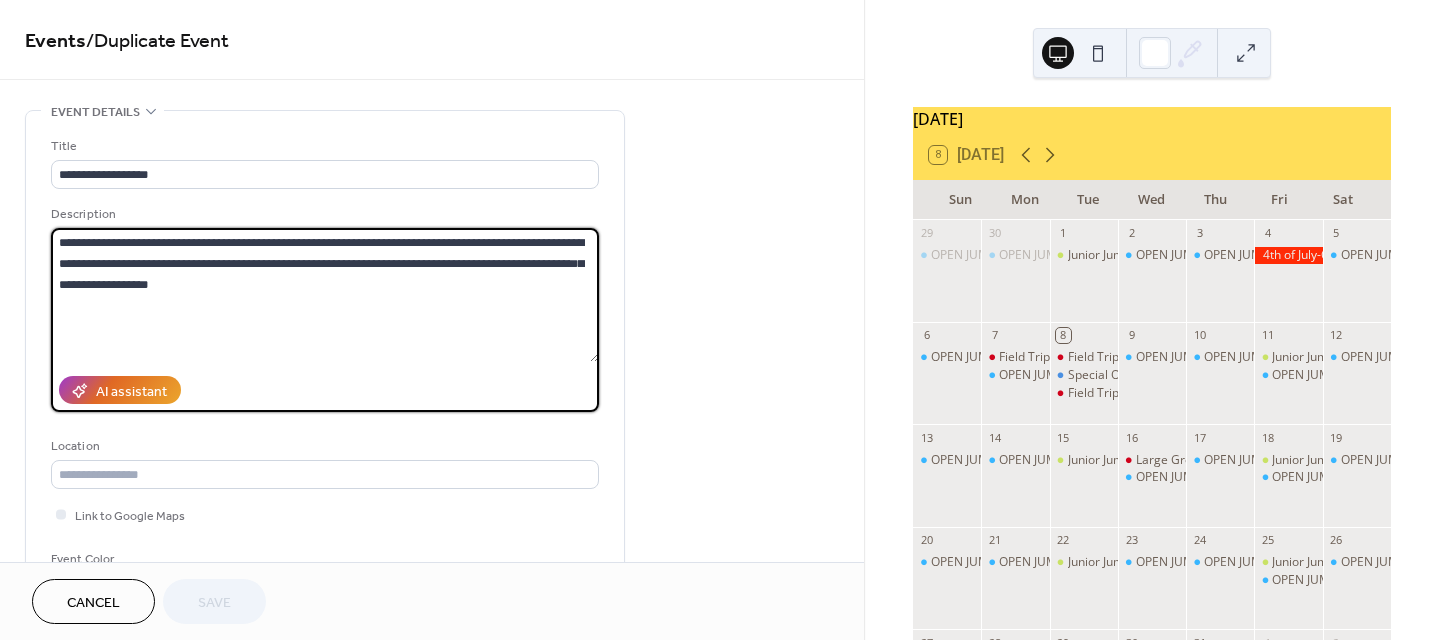 drag, startPoint x: 486, startPoint y: 240, endPoint x: 512, endPoint y: 242, distance: 26.076809 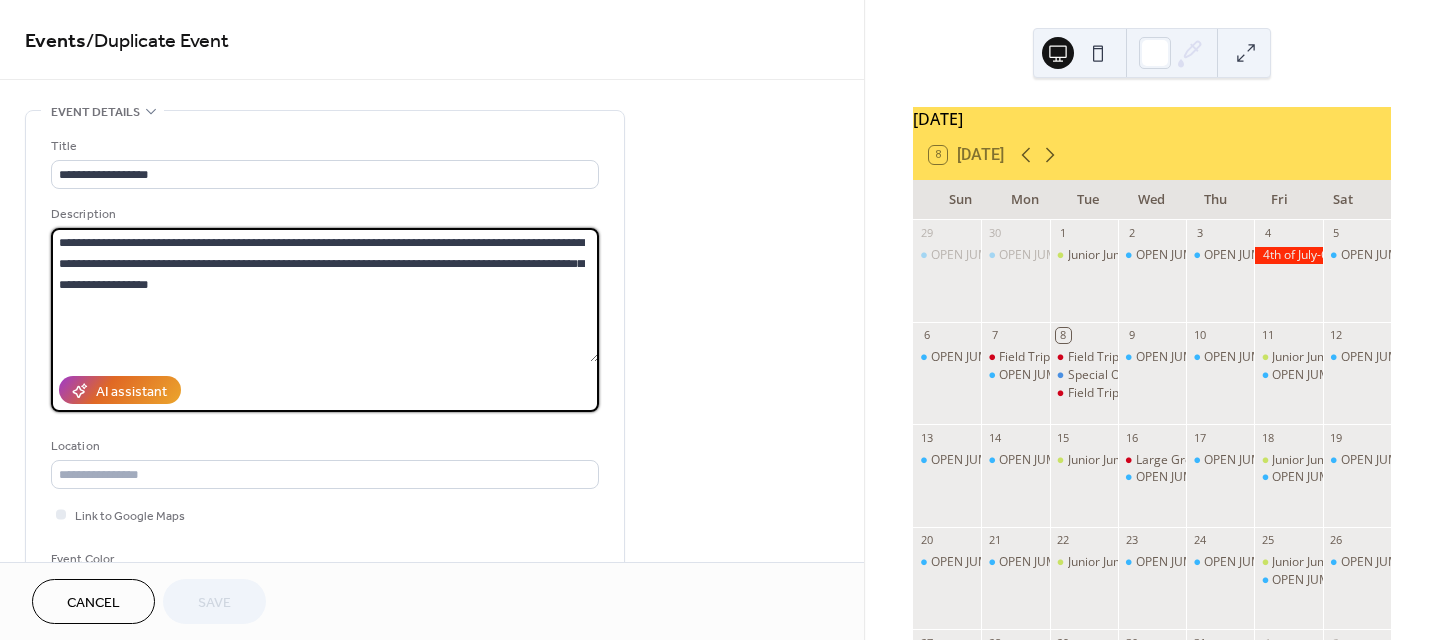 click on "**********" at bounding box center [325, 295] 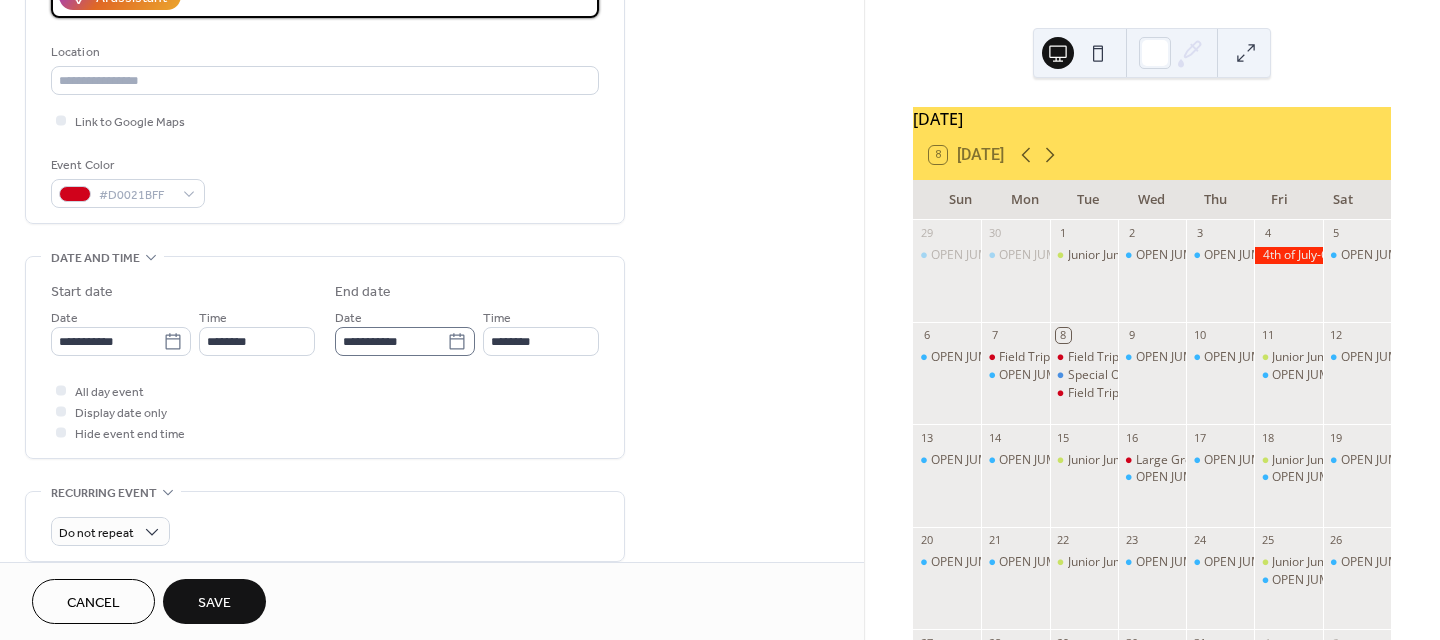 scroll, scrollTop: 400, scrollLeft: 0, axis: vertical 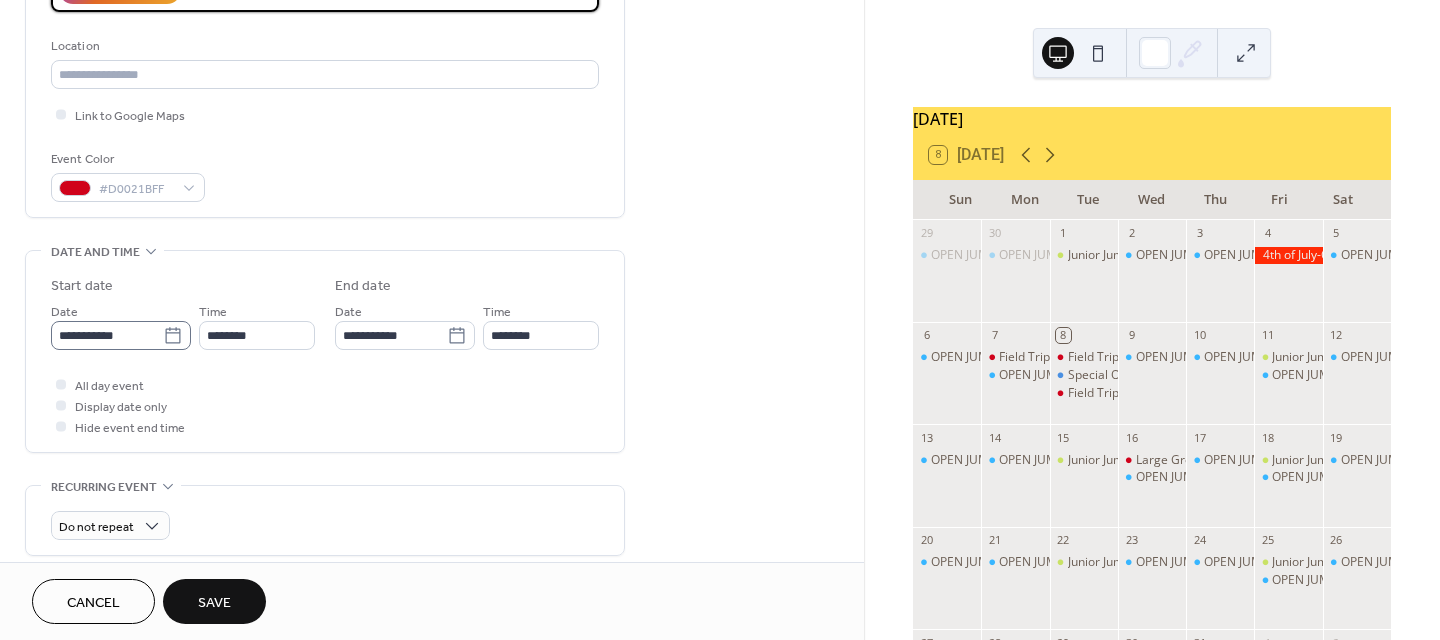 type on "**********" 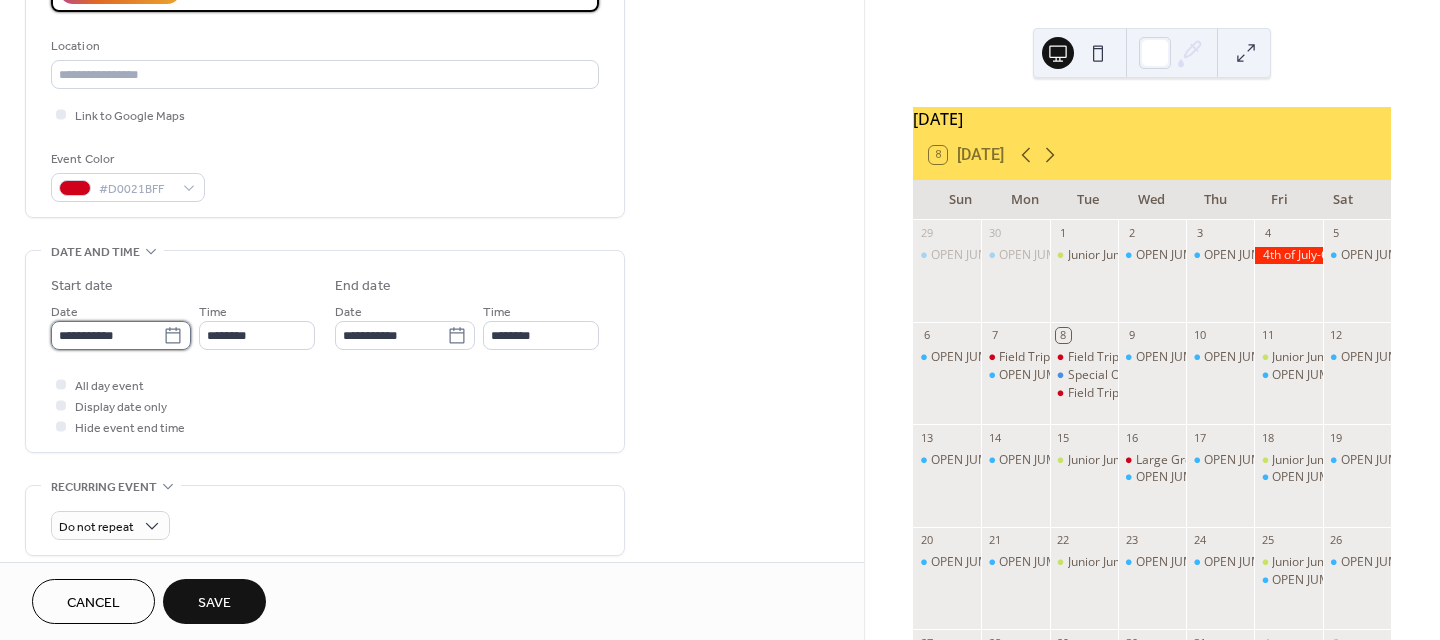 click on "**********" at bounding box center [107, 335] 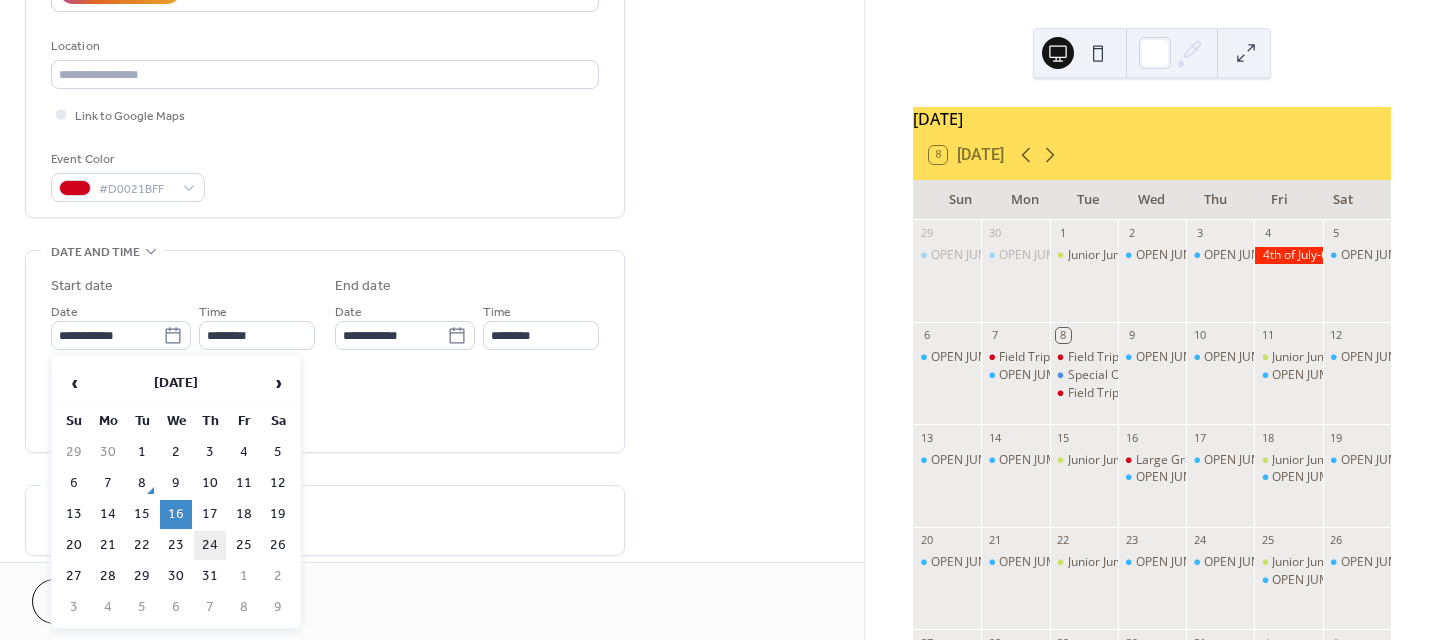 click on "24" at bounding box center [210, 545] 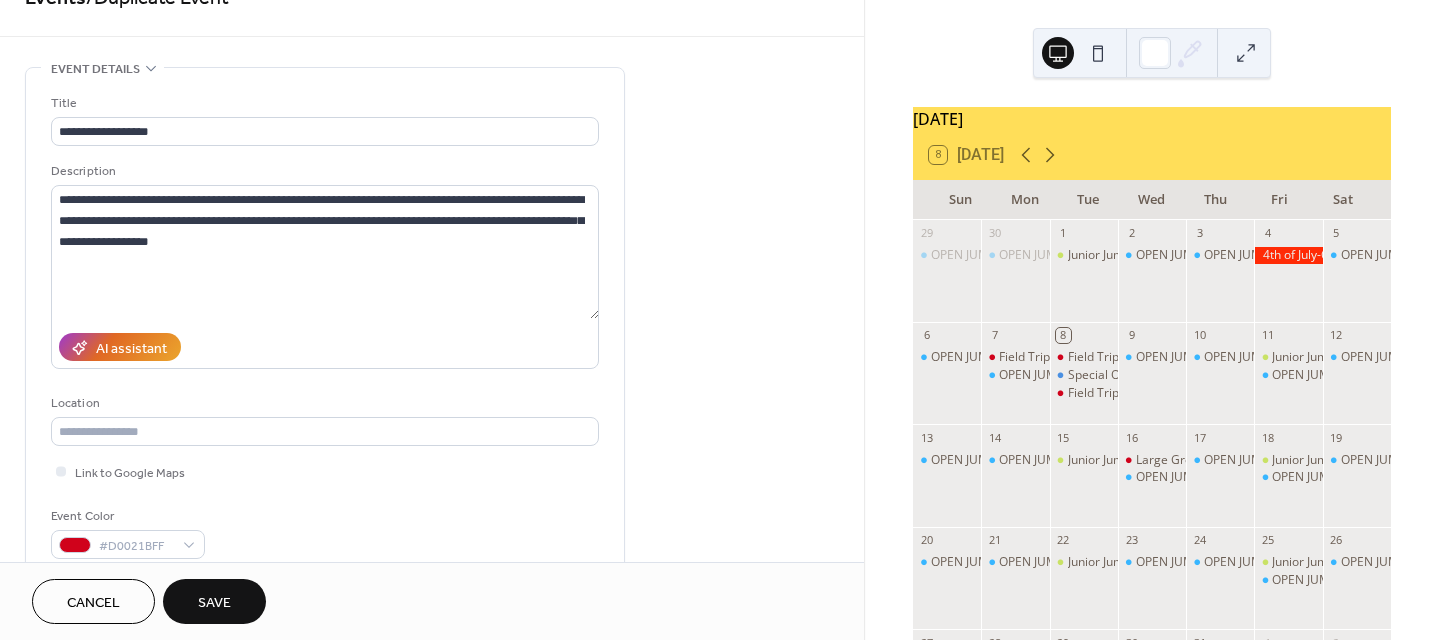 scroll, scrollTop: 0, scrollLeft: 0, axis: both 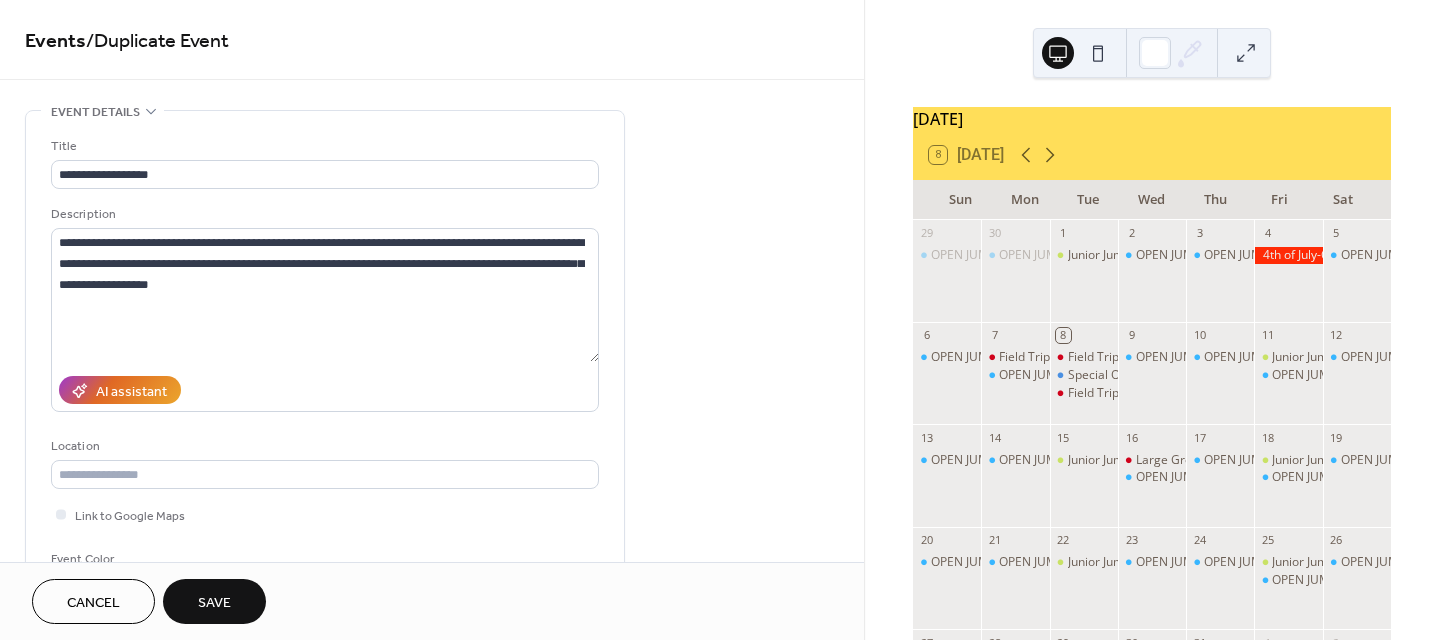 click on "Save" at bounding box center [214, 603] 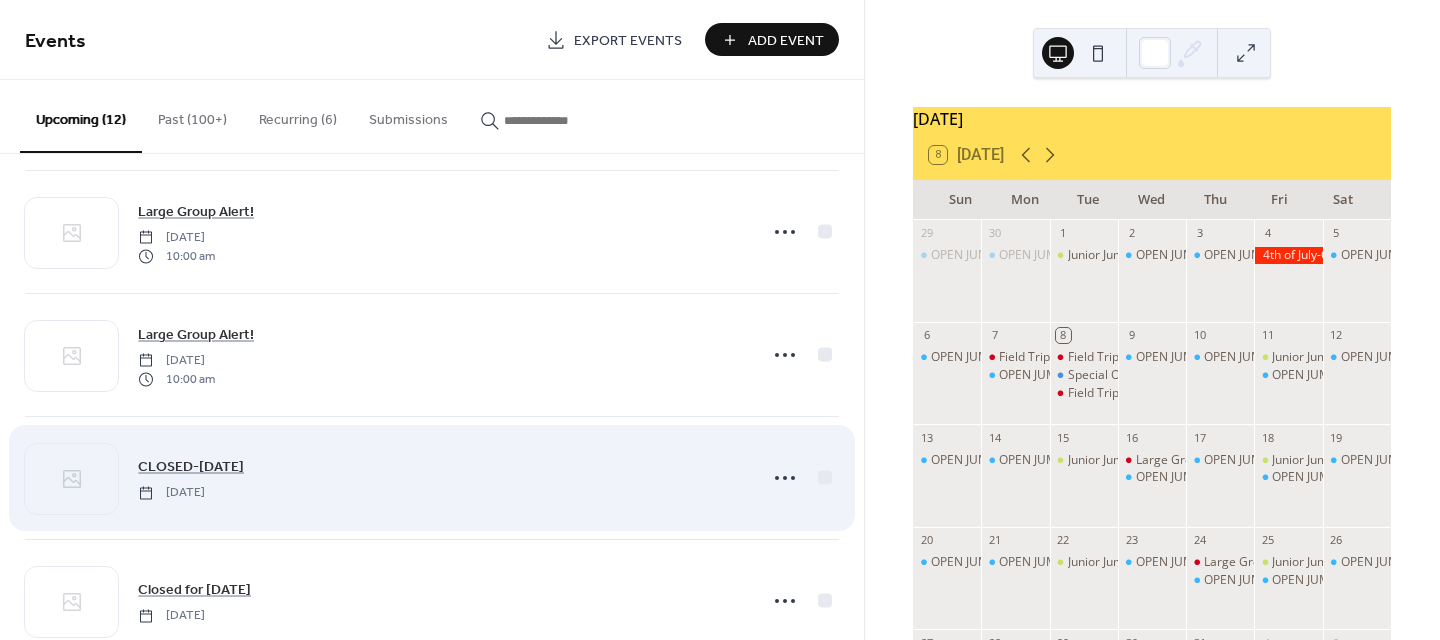 scroll, scrollTop: 500, scrollLeft: 0, axis: vertical 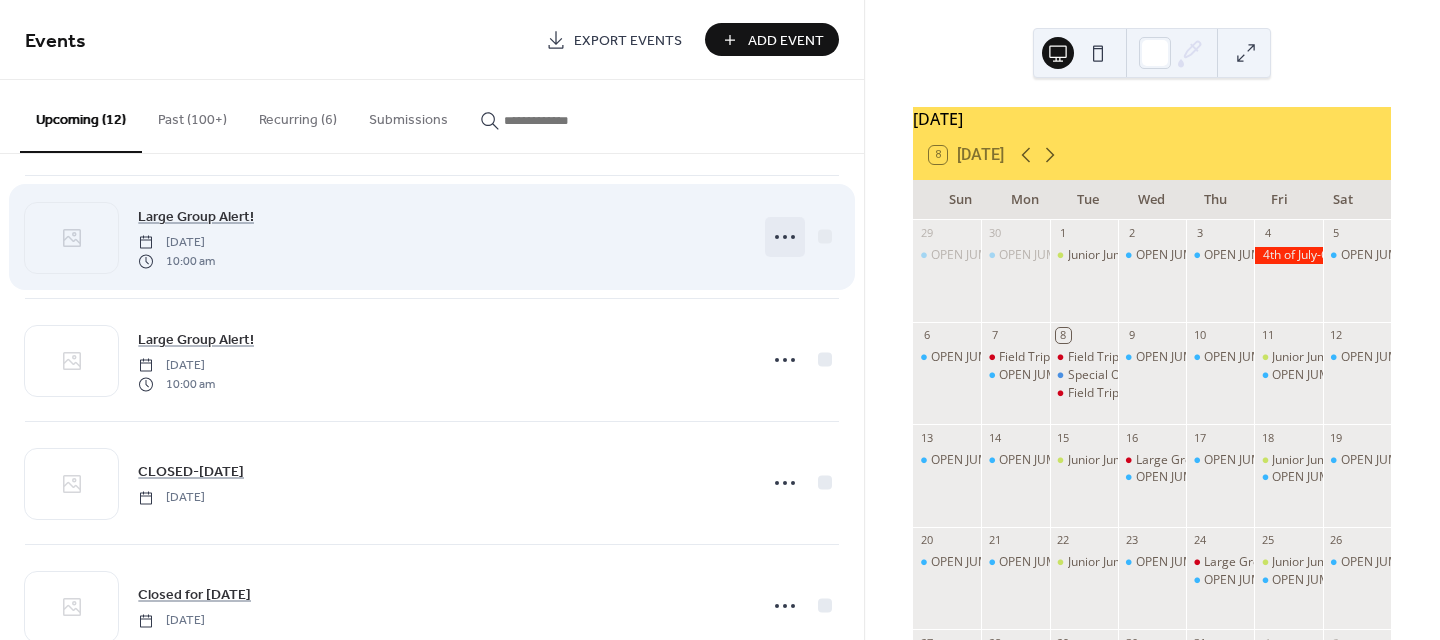 click 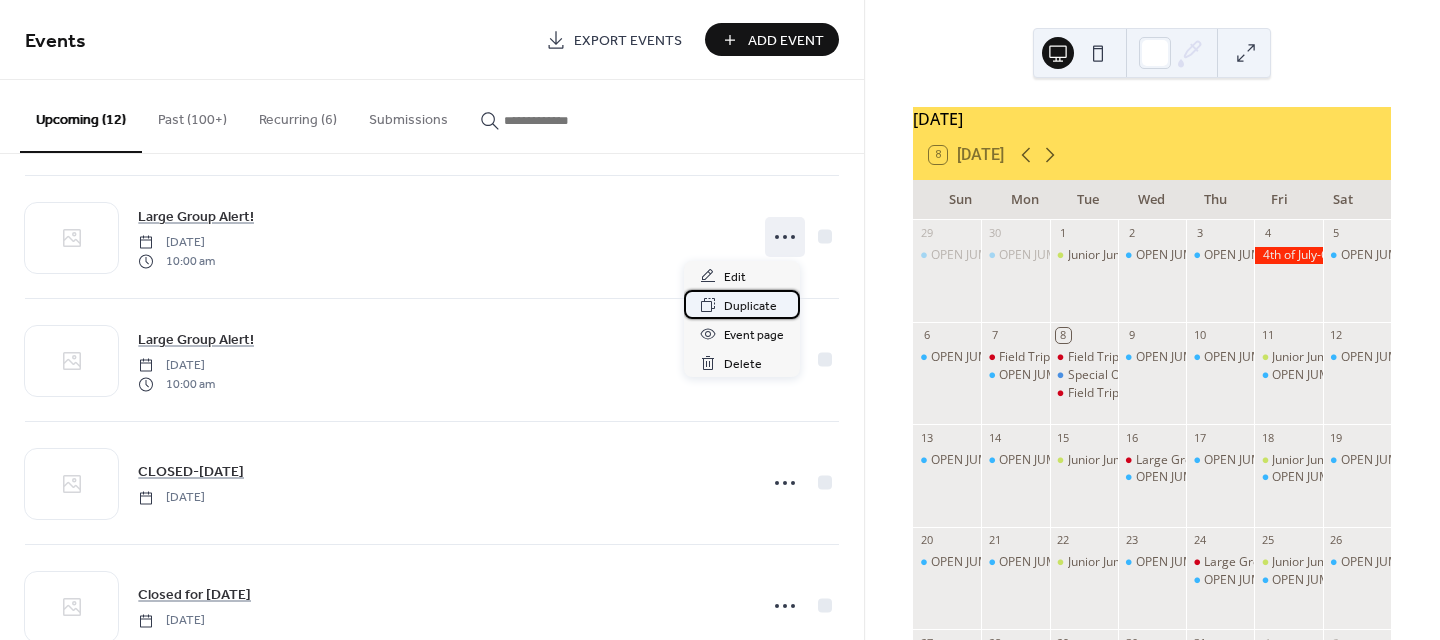 click on "Duplicate" at bounding box center (750, 306) 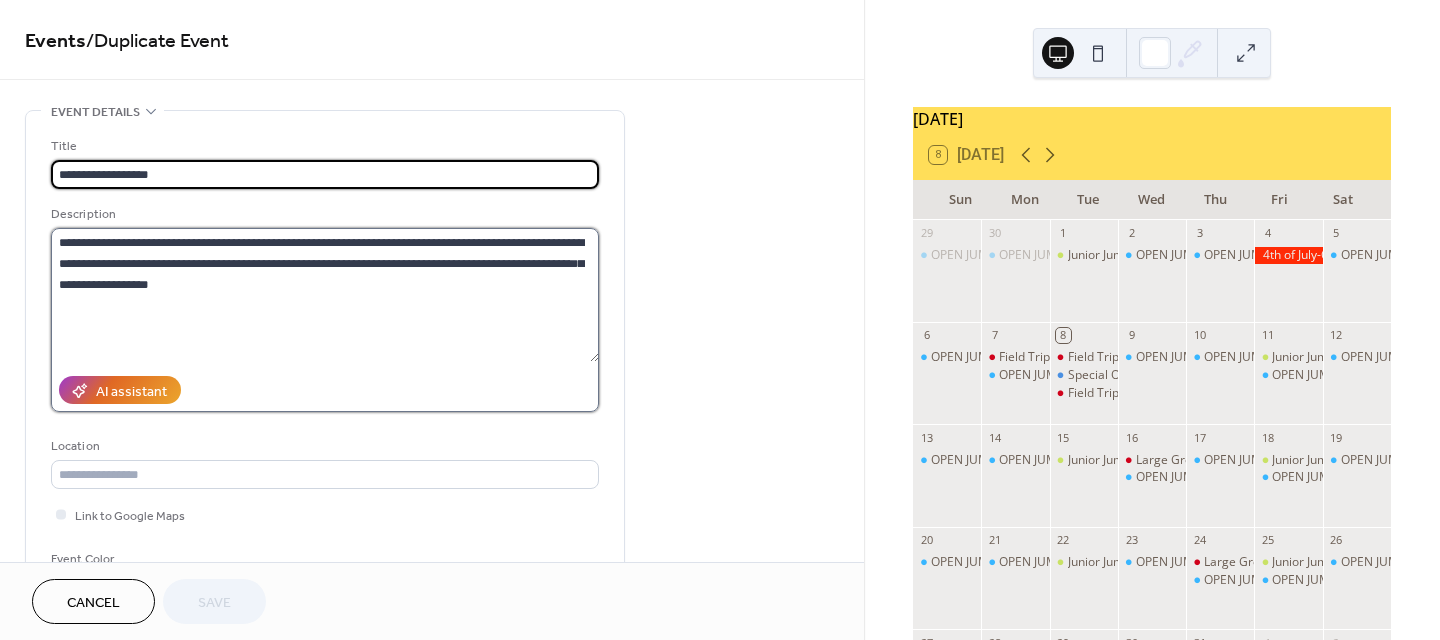 click on "**********" at bounding box center (325, 295) 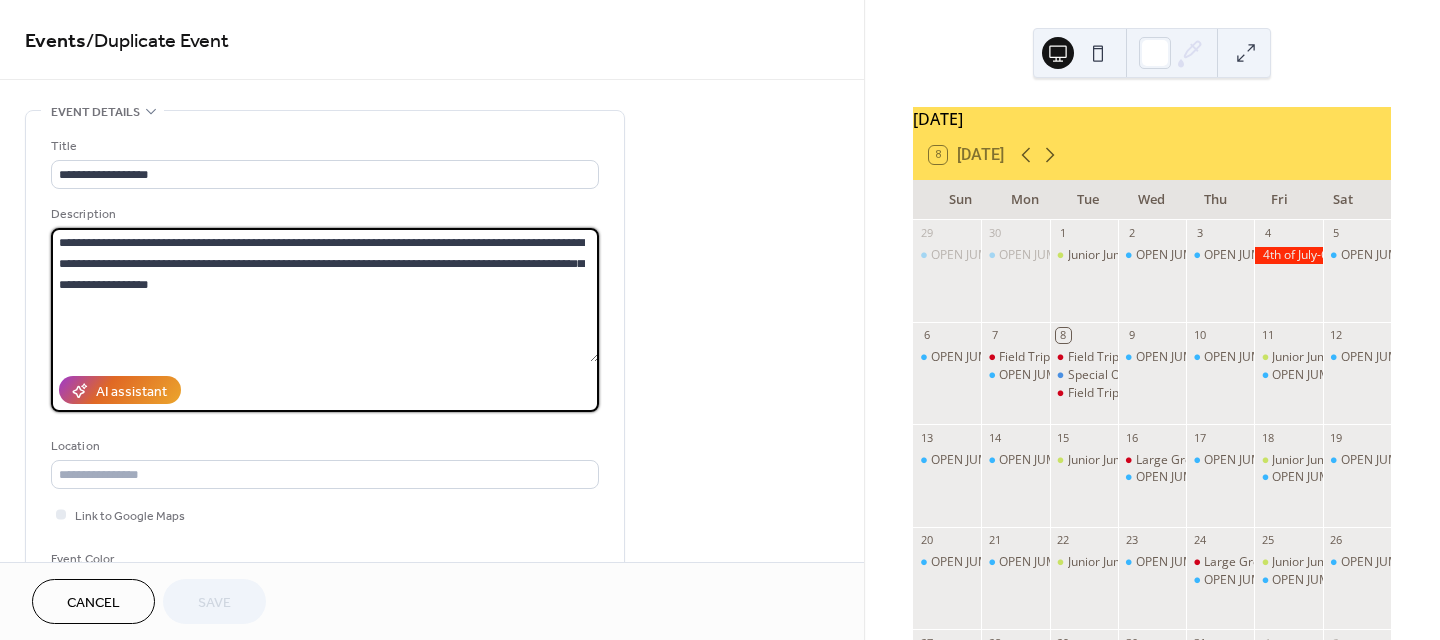 click on "**********" at bounding box center [325, 295] 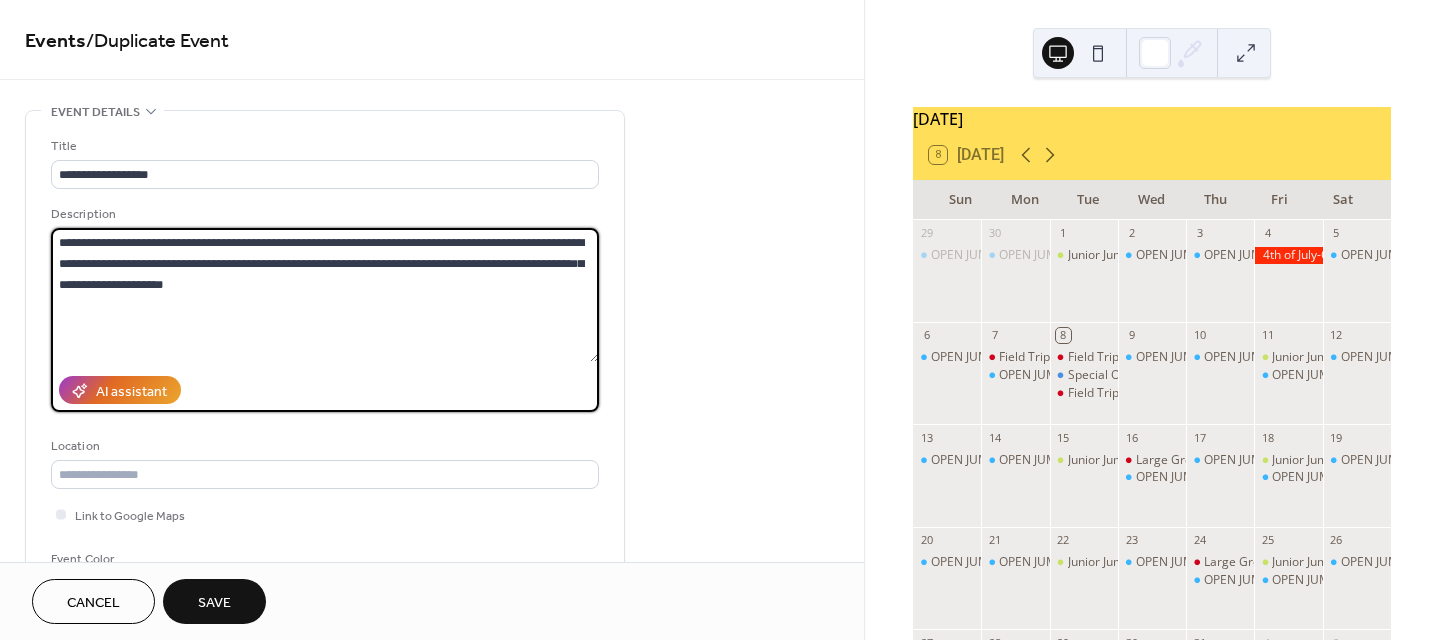 click on "**********" at bounding box center [325, 295] 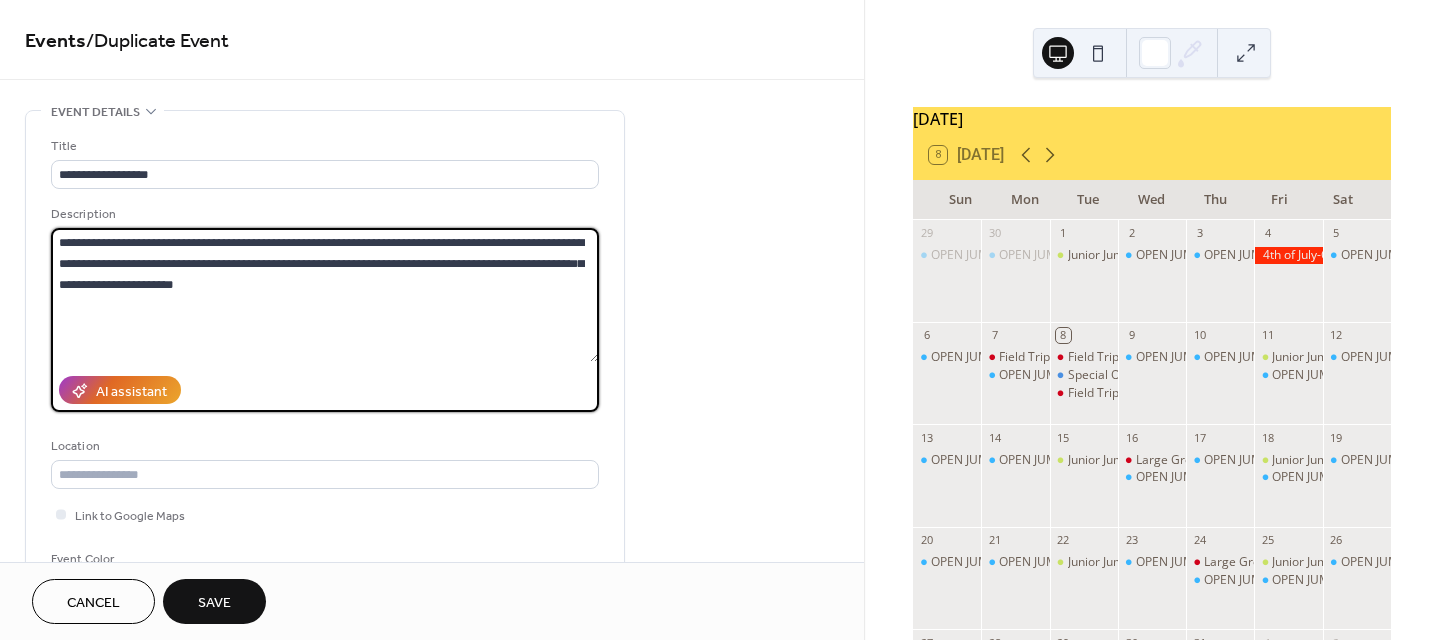 drag, startPoint x: 543, startPoint y: 241, endPoint x: 516, endPoint y: 247, distance: 27.658634 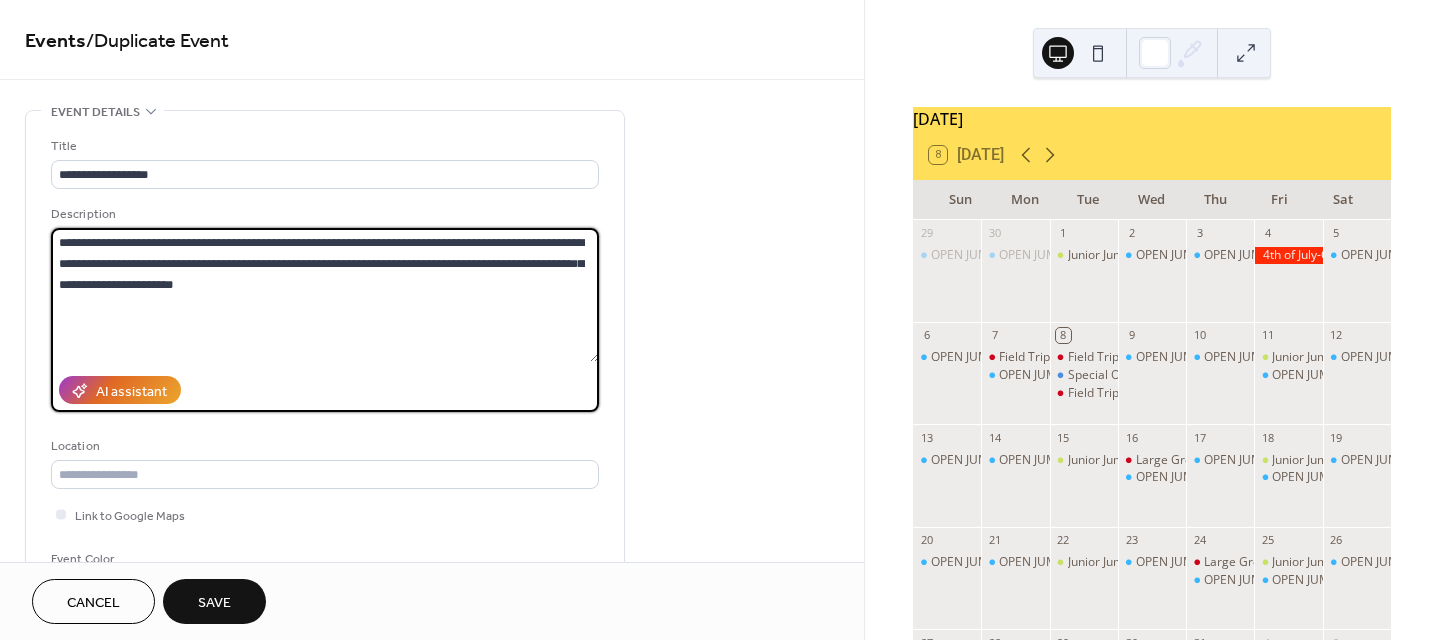 click on "**********" at bounding box center [325, 295] 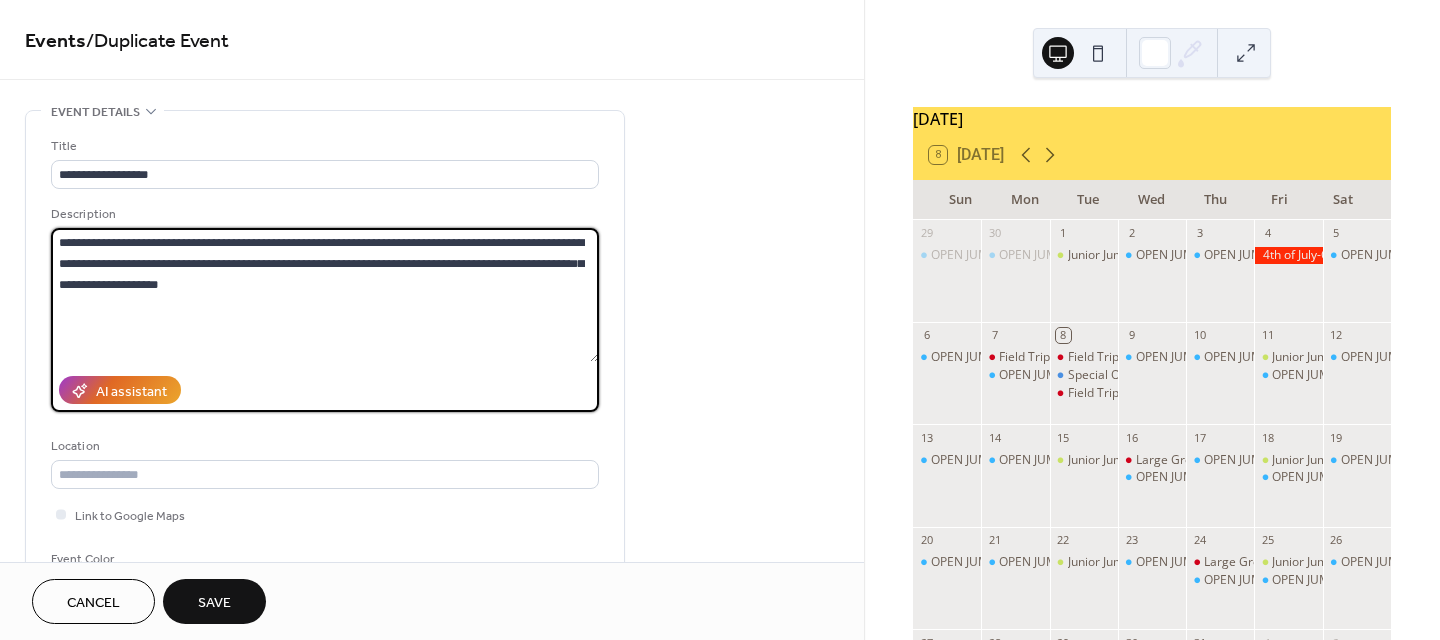 click on "**********" at bounding box center (325, 295) 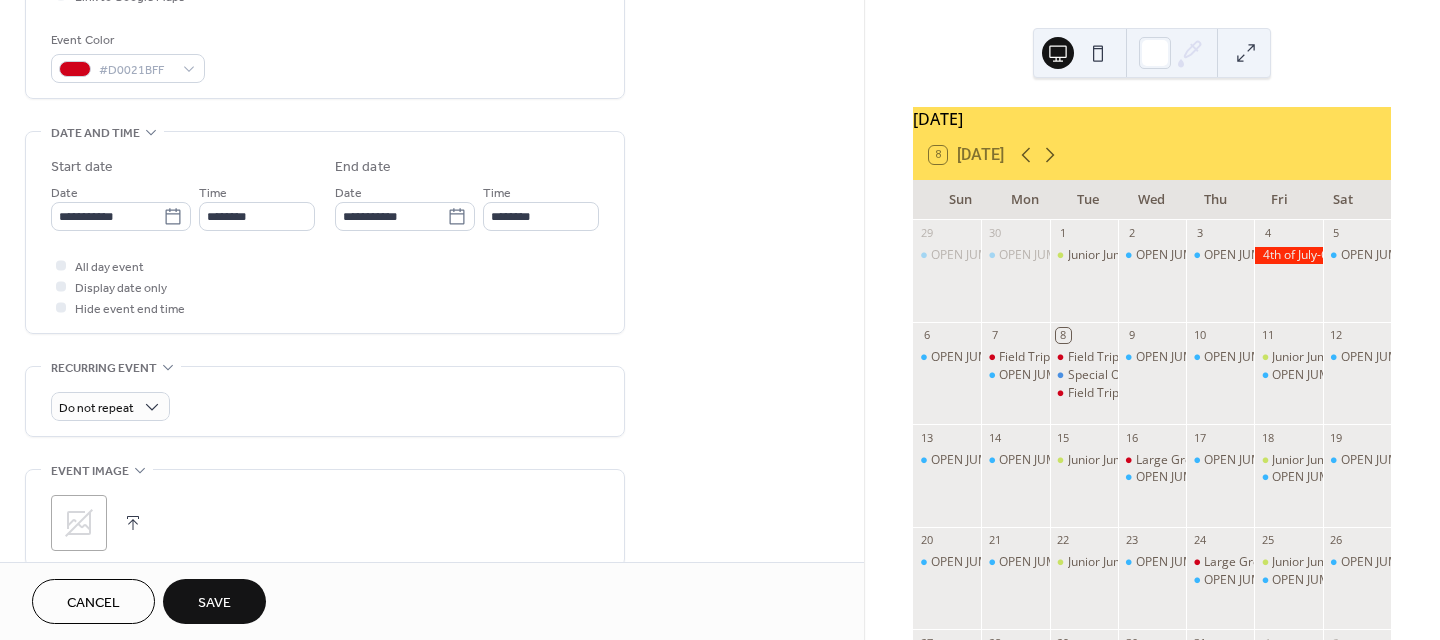 scroll, scrollTop: 600, scrollLeft: 0, axis: vertical 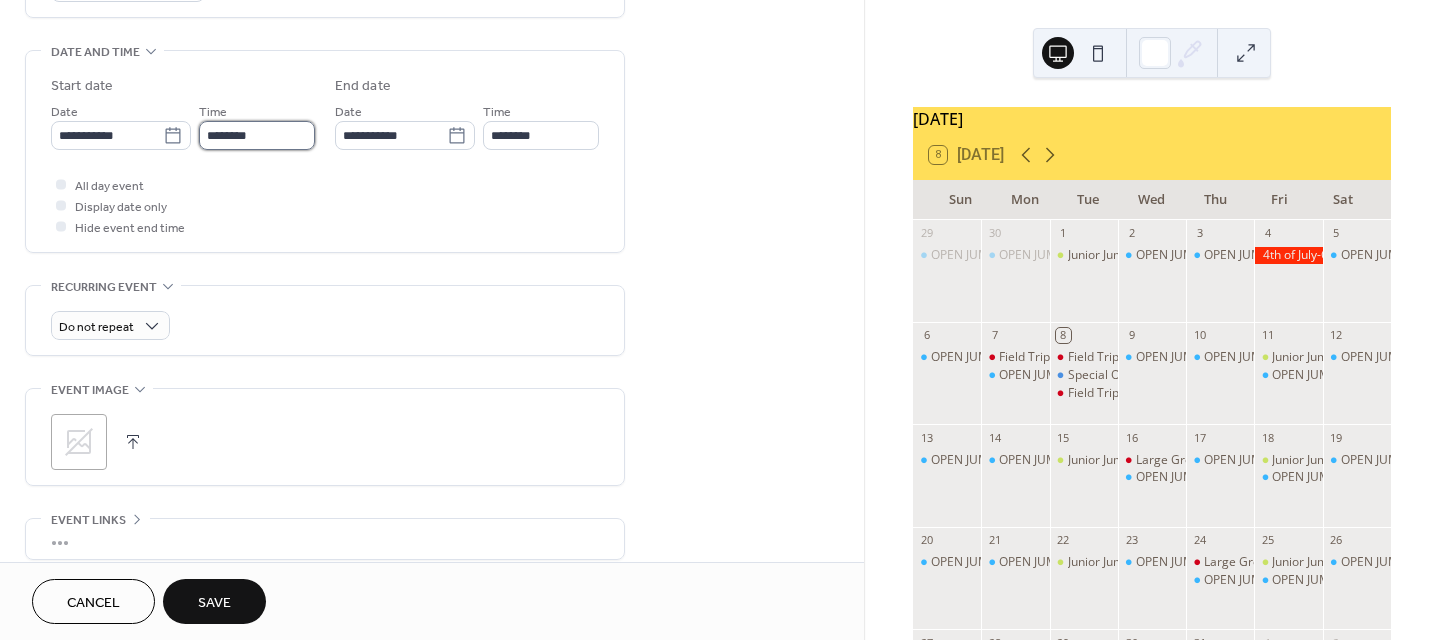 click on "********" at bounding box center (257, 135) 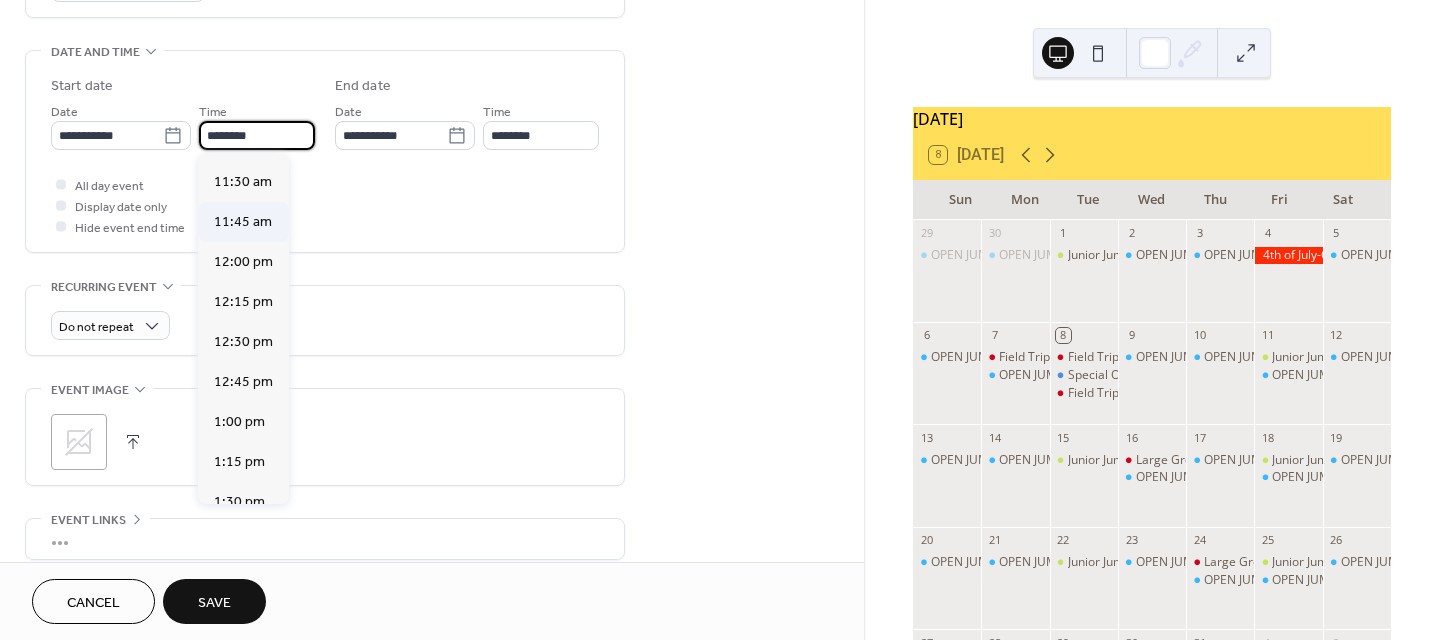 scroll, scrollTop: 1840, scrollLeft: 0, axis: vertical 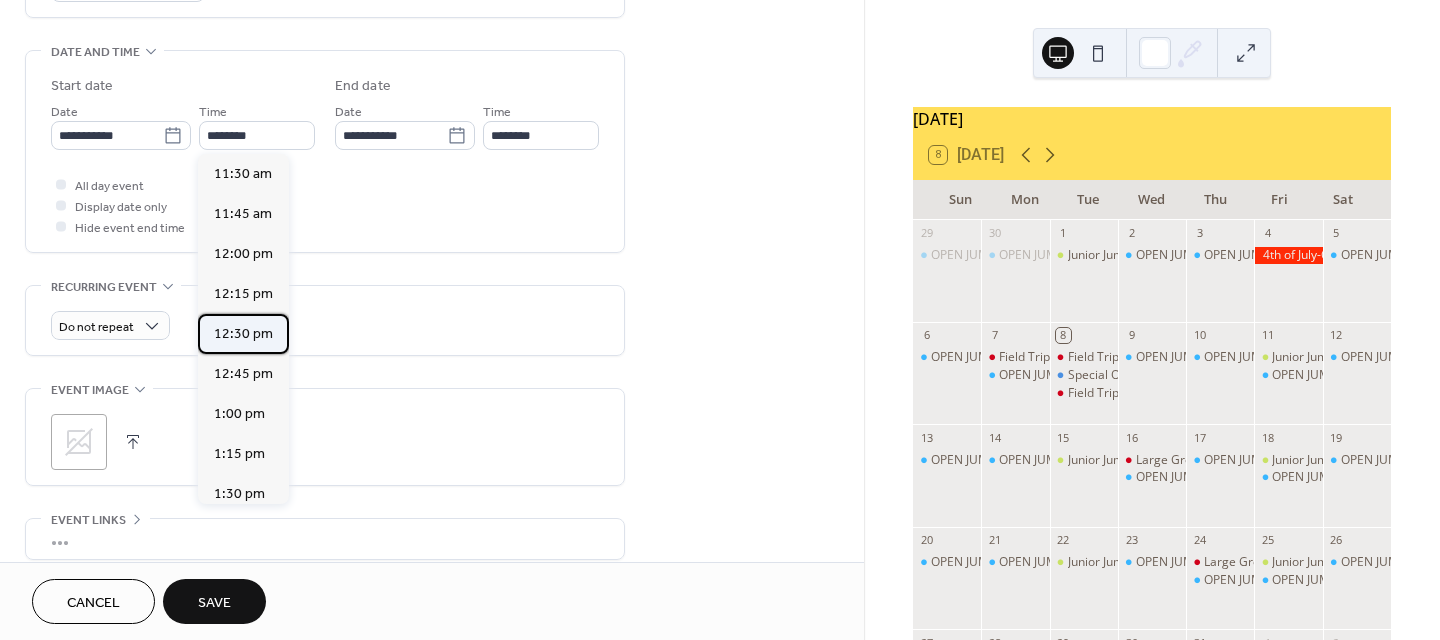 click on "12:30 pm" at bounding box center [243, 334] 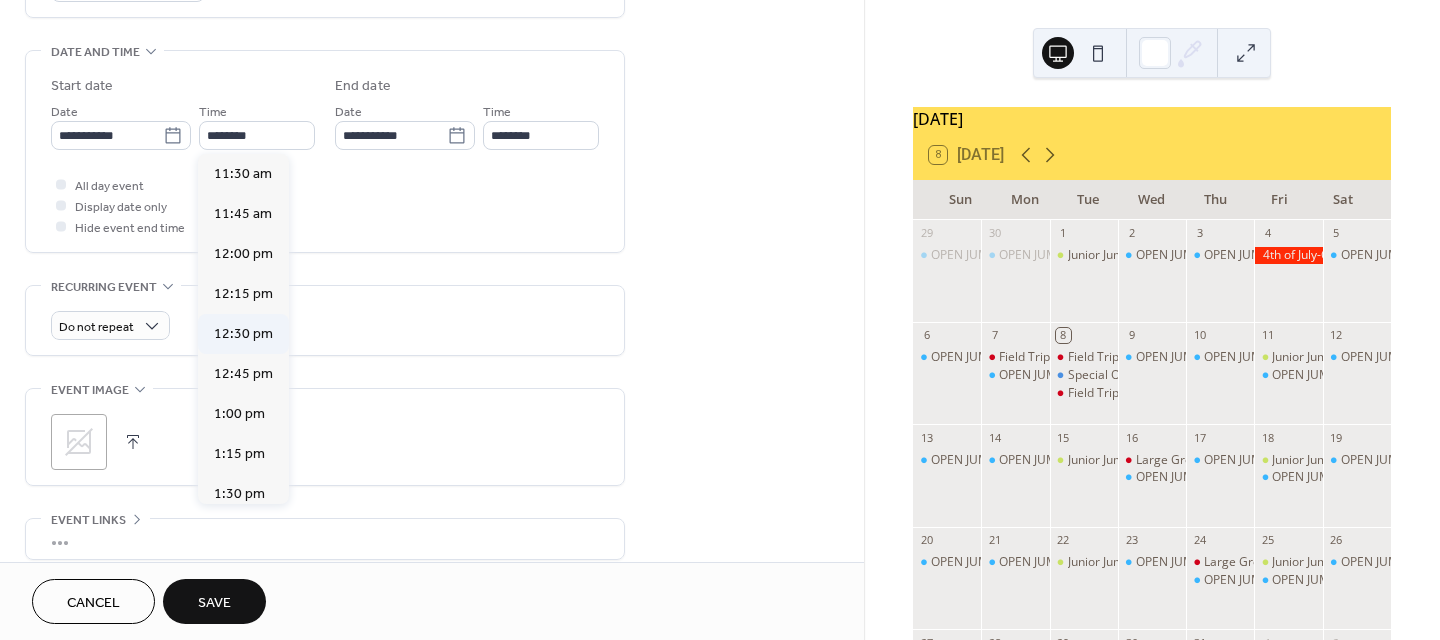 type on "********" 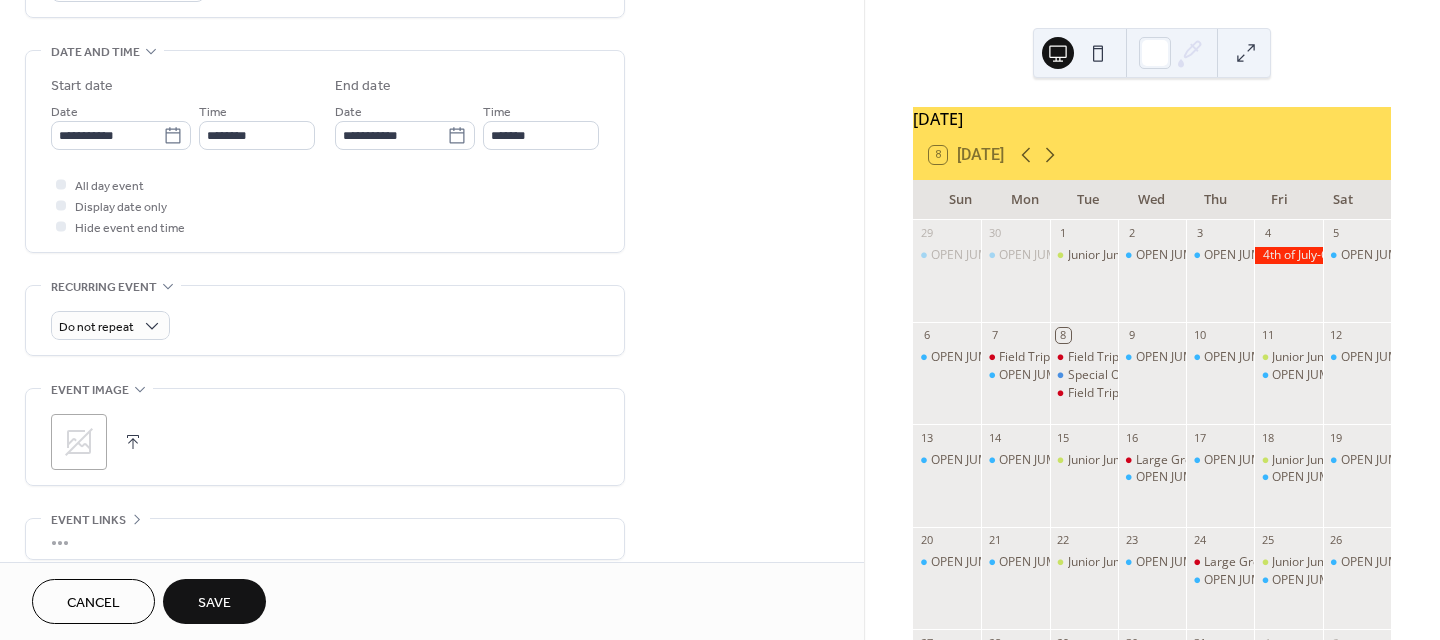 click on "Save" at bounding box center [214, 601] 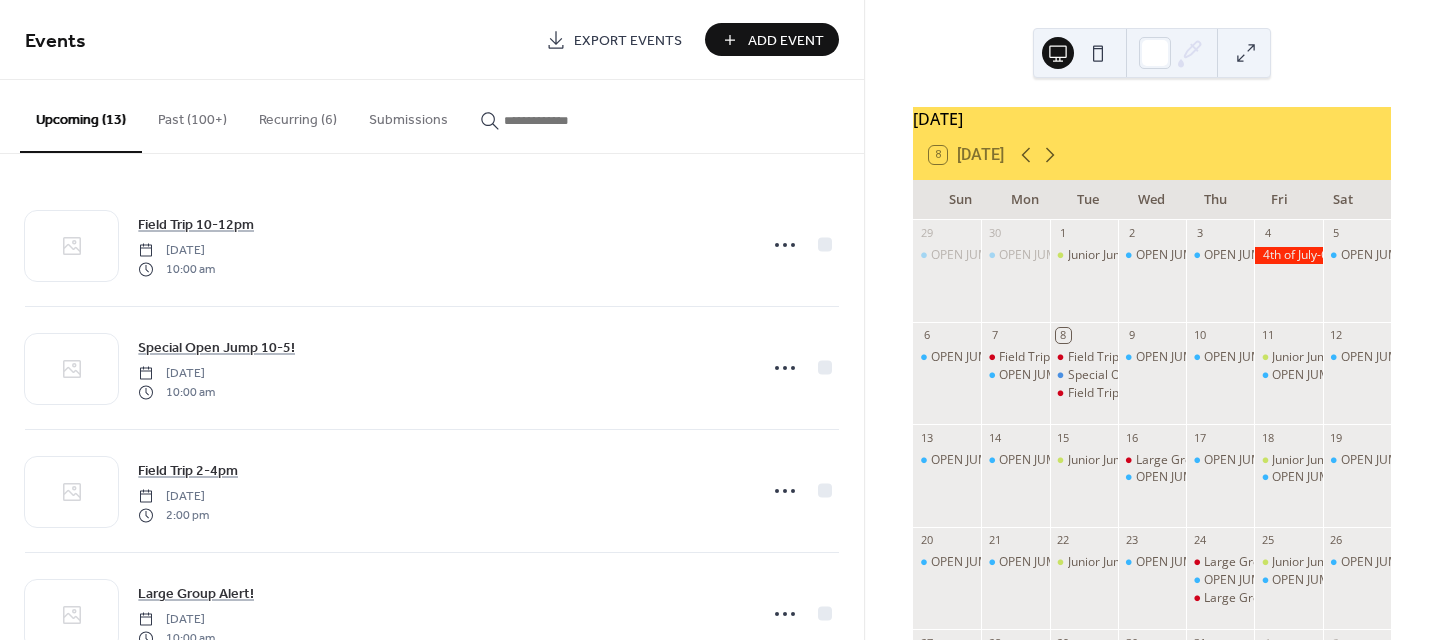 scroll, scrollTop: 254, scrollLeft: 0, axis: vertical 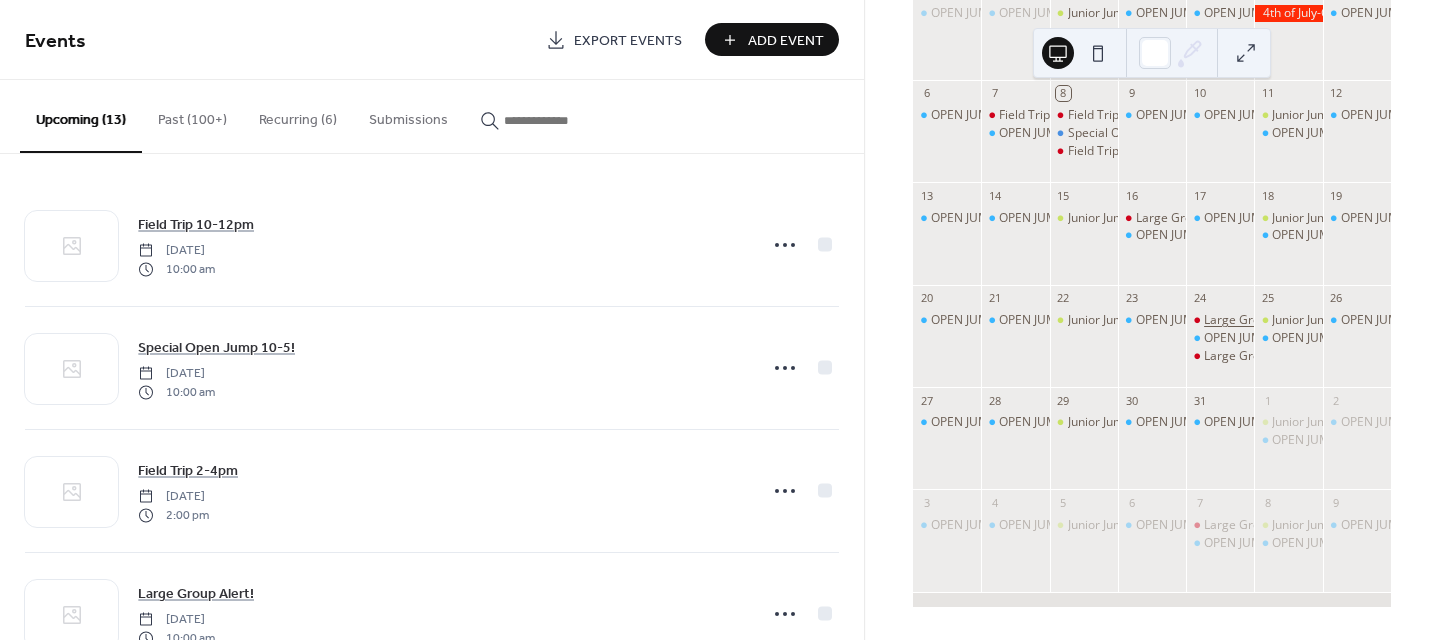 click on "Large Group Alert!" at bounding box center (1255, 320) 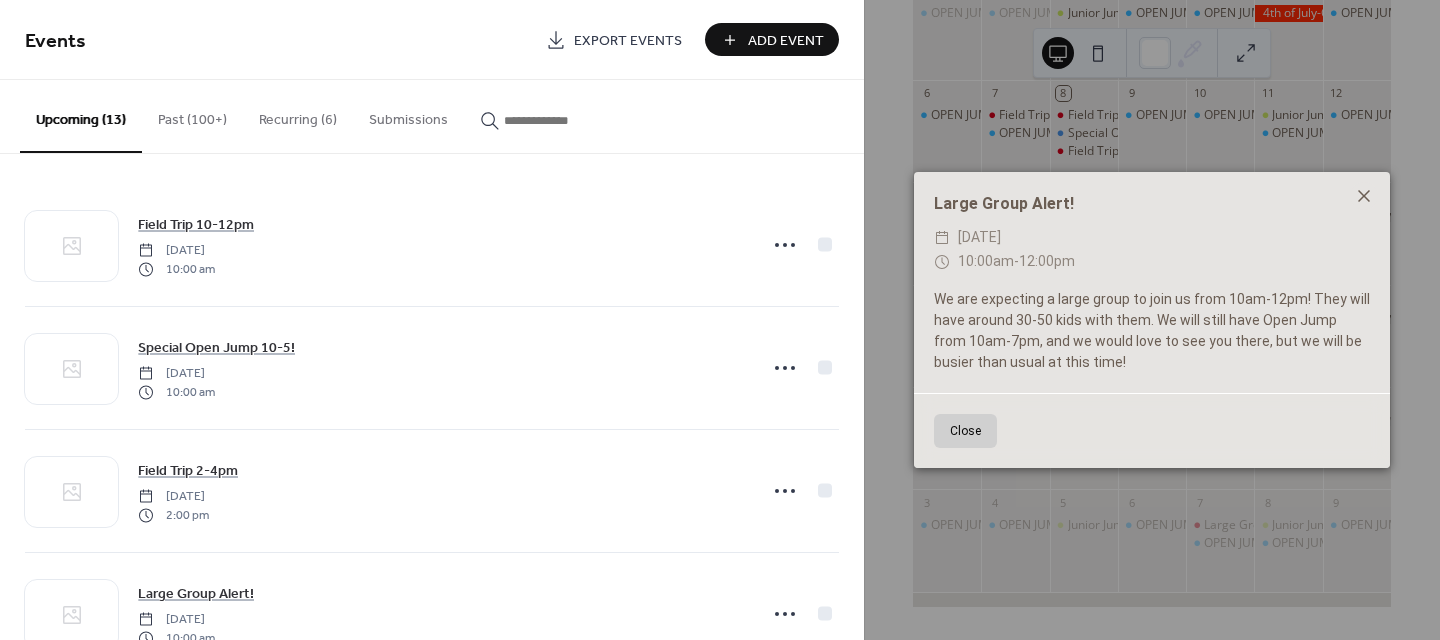 click 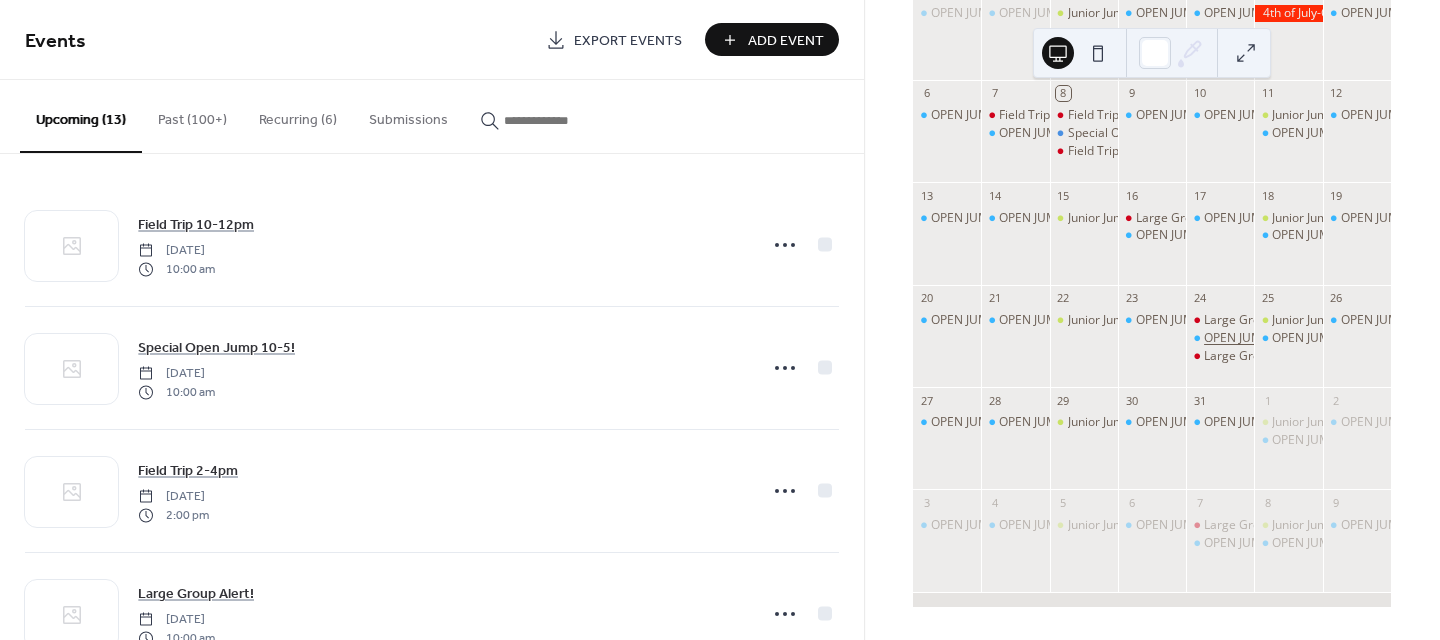 click on "OPEN JUMP 10 - 7" at bounding box center [1253, 338] 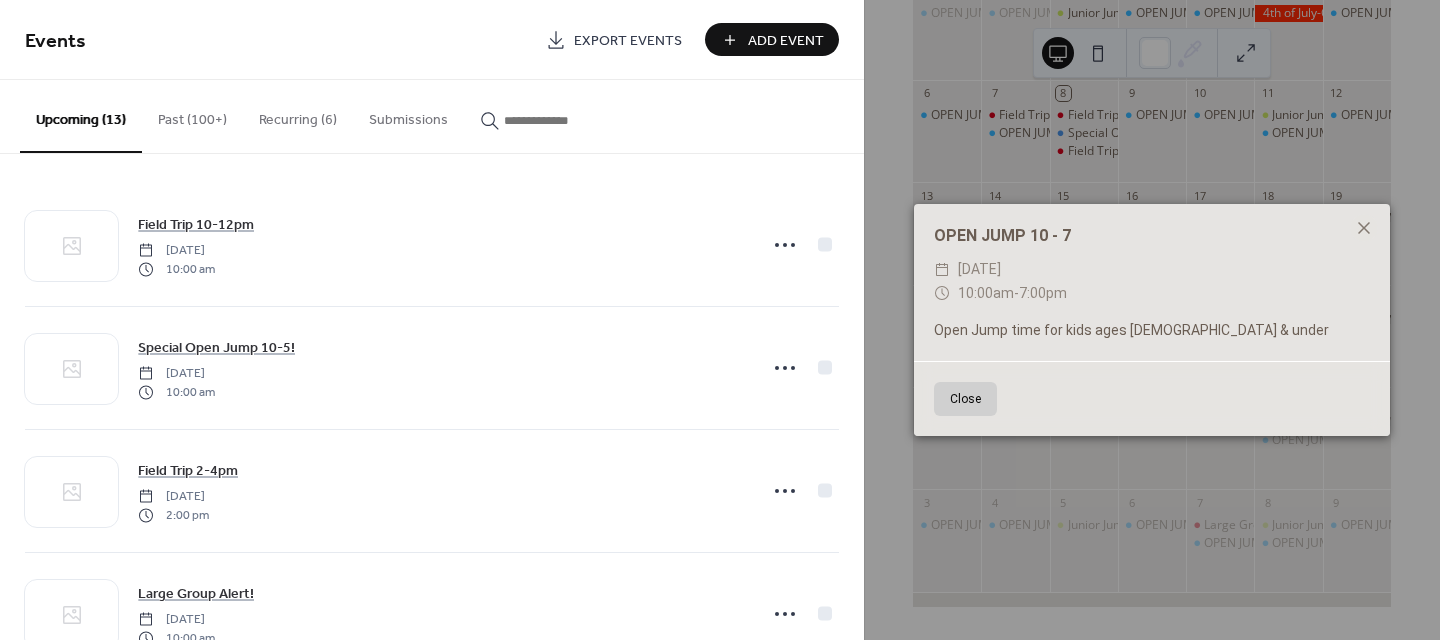 click on "OPEN JUMP 10 - 7" at bounding box center [1152, 236] 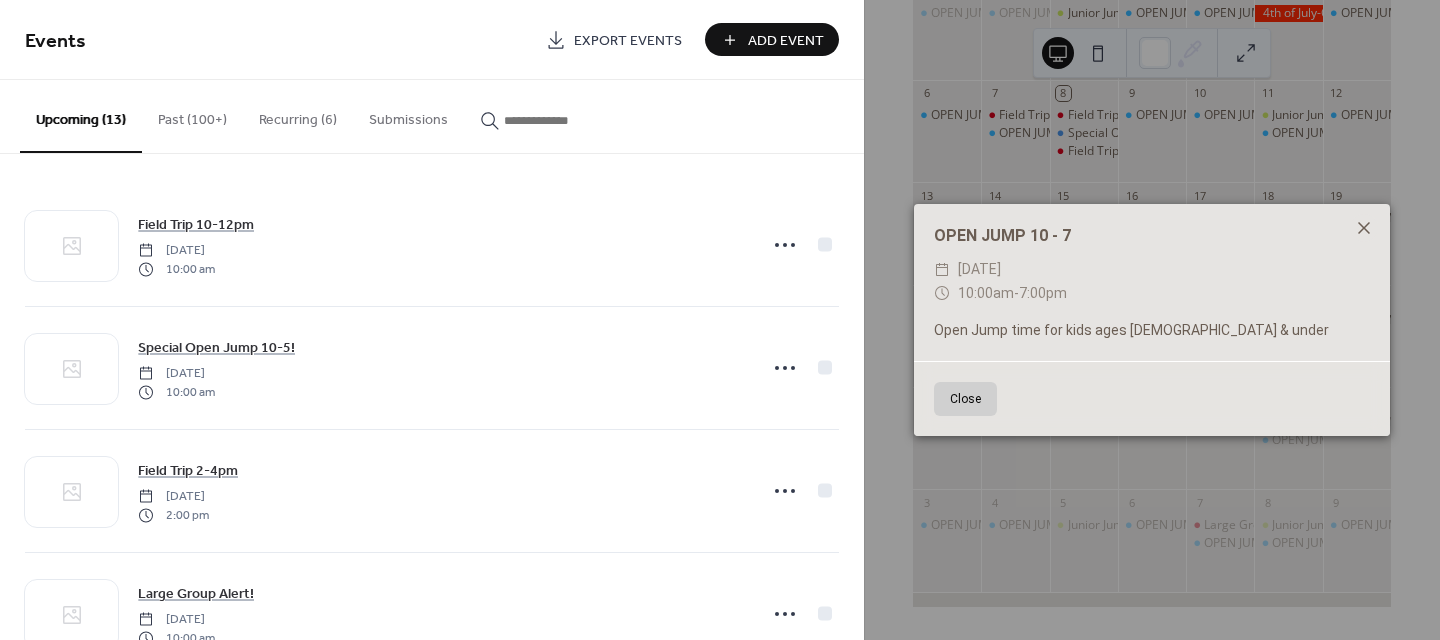 click 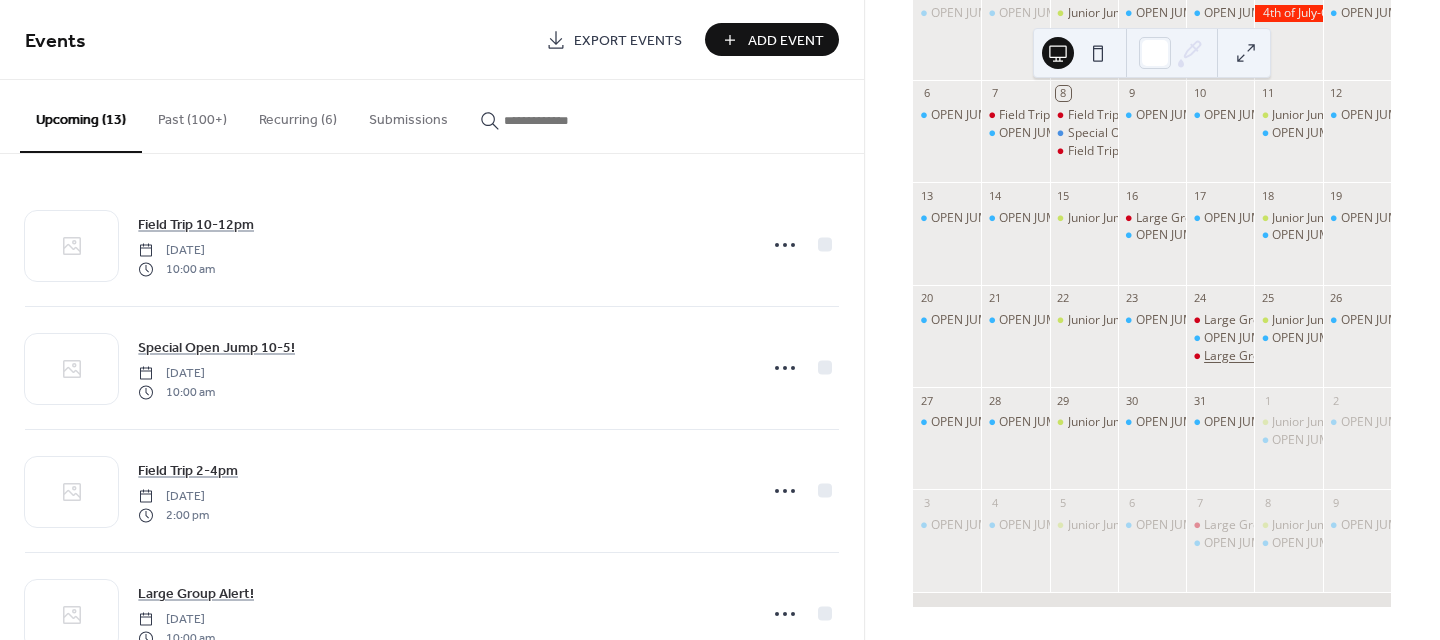 click on "Large Group Alert!" at bounding box center [1255, 356] 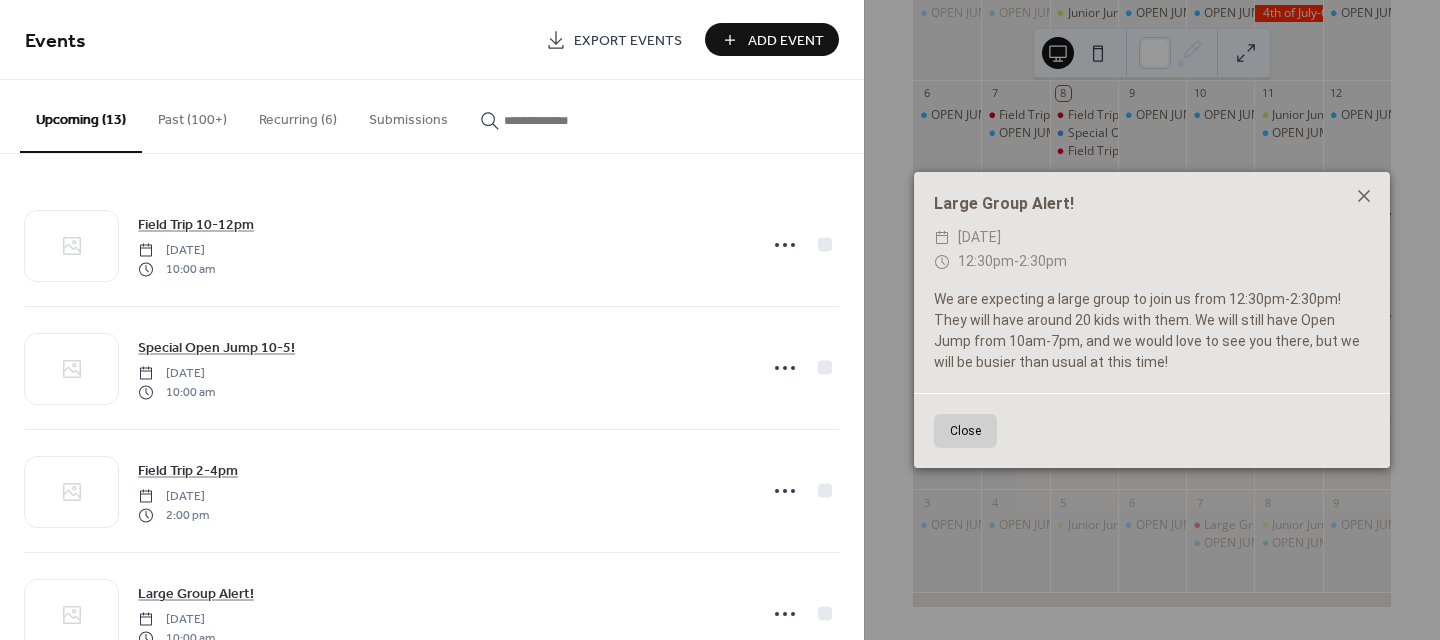 click 